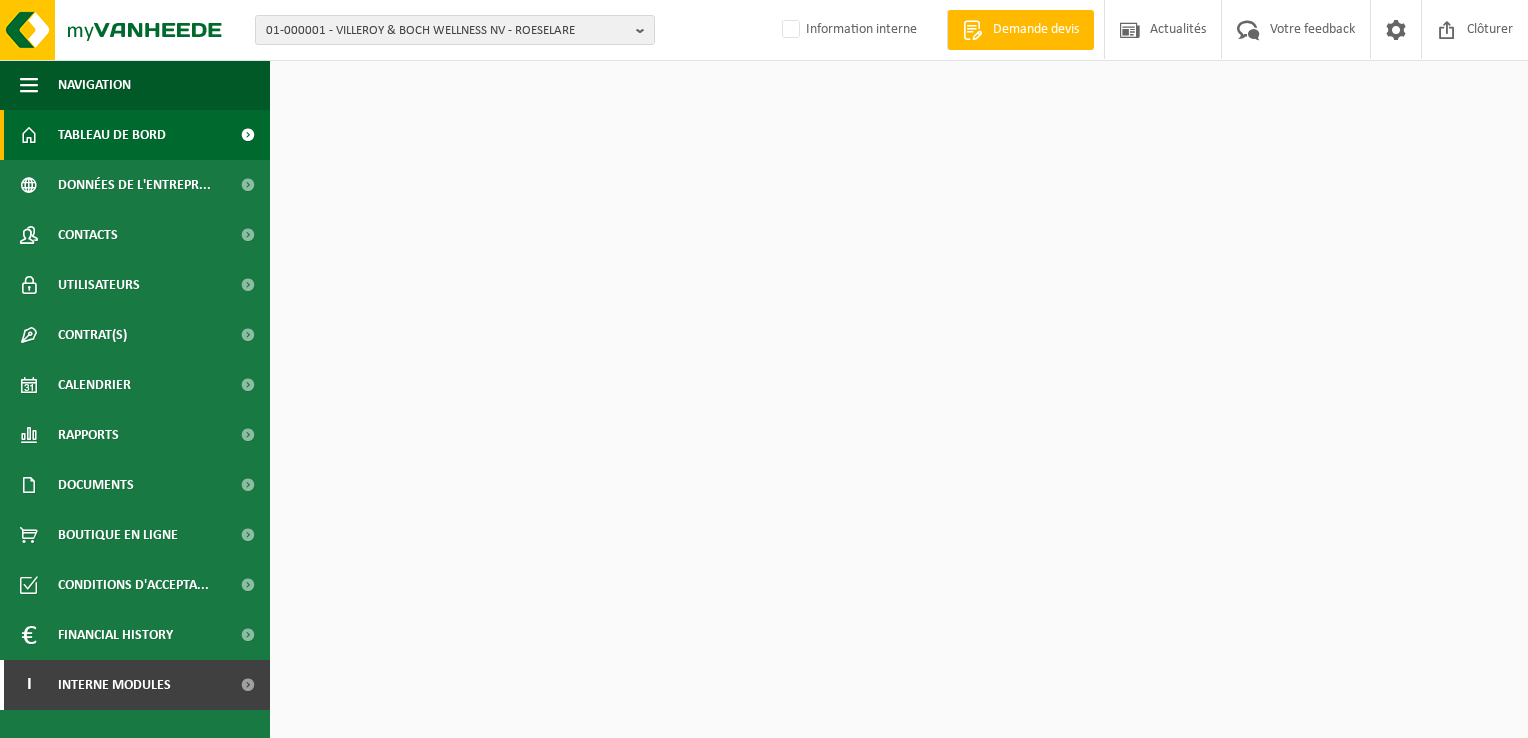 scroll, scrollTop: 0, scrollLeft: 0, axis: both 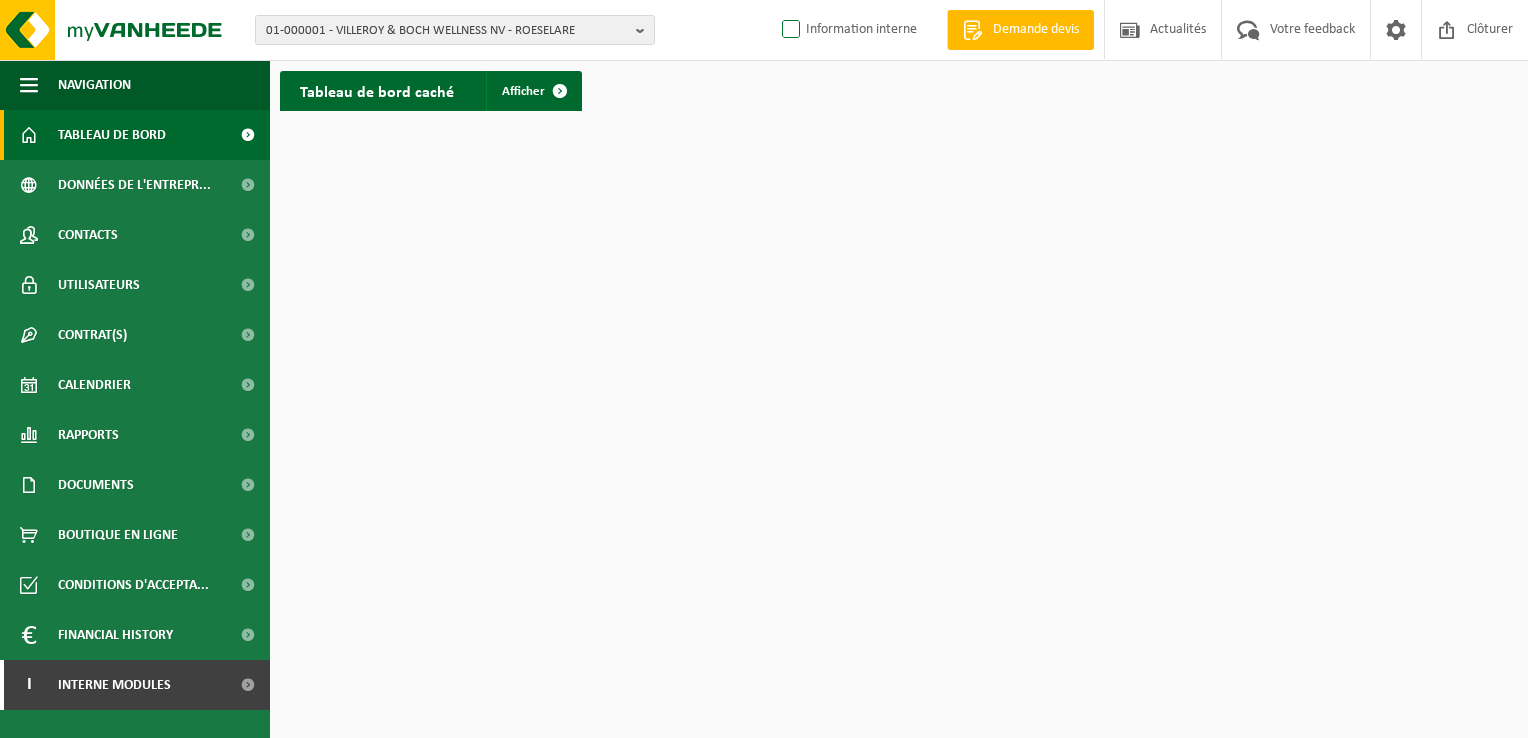 click on "Information interne" at bounding box center (847, 30) 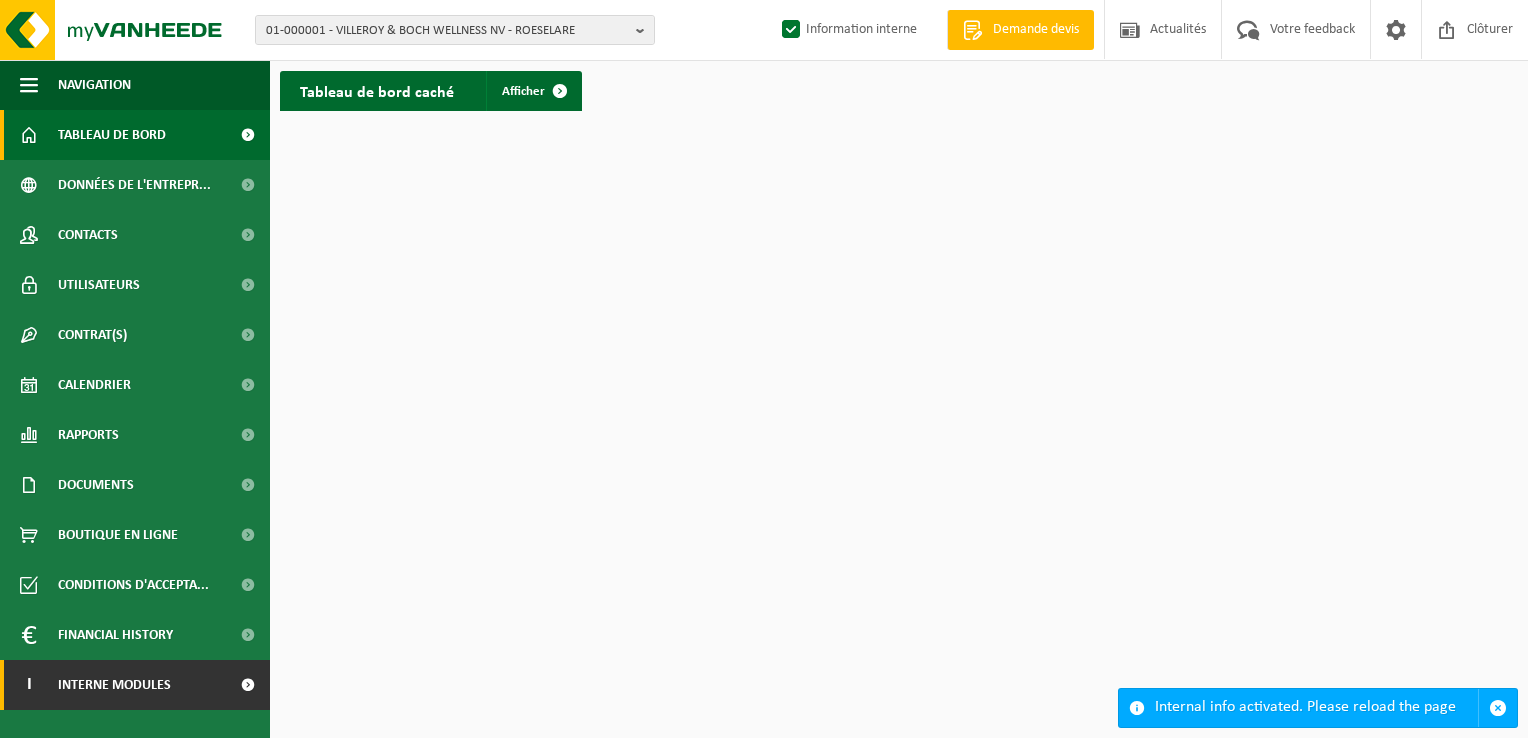 click at bounding box center [247, 685] 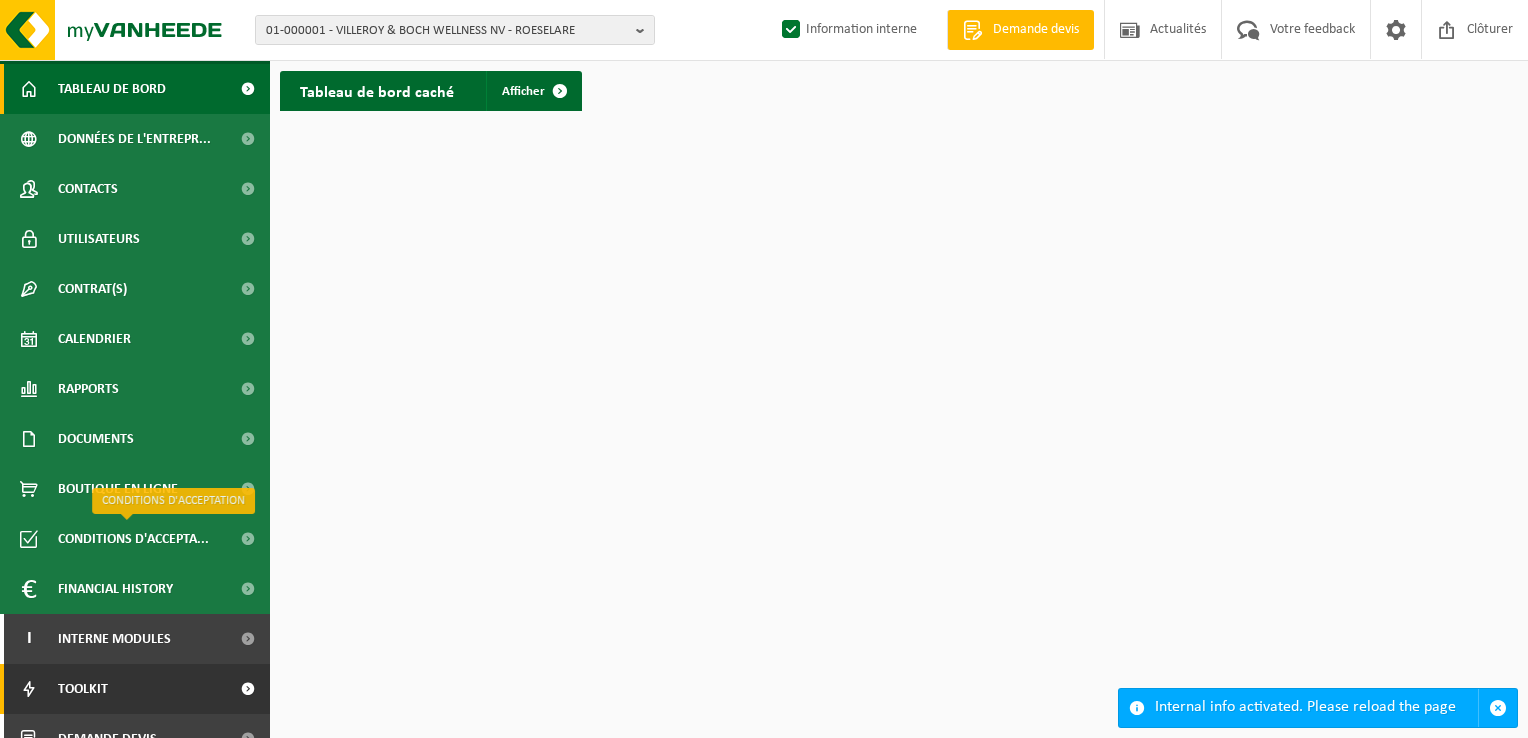 scroll, scrollTop: 72, scrollLeft: 0, axis: vertical 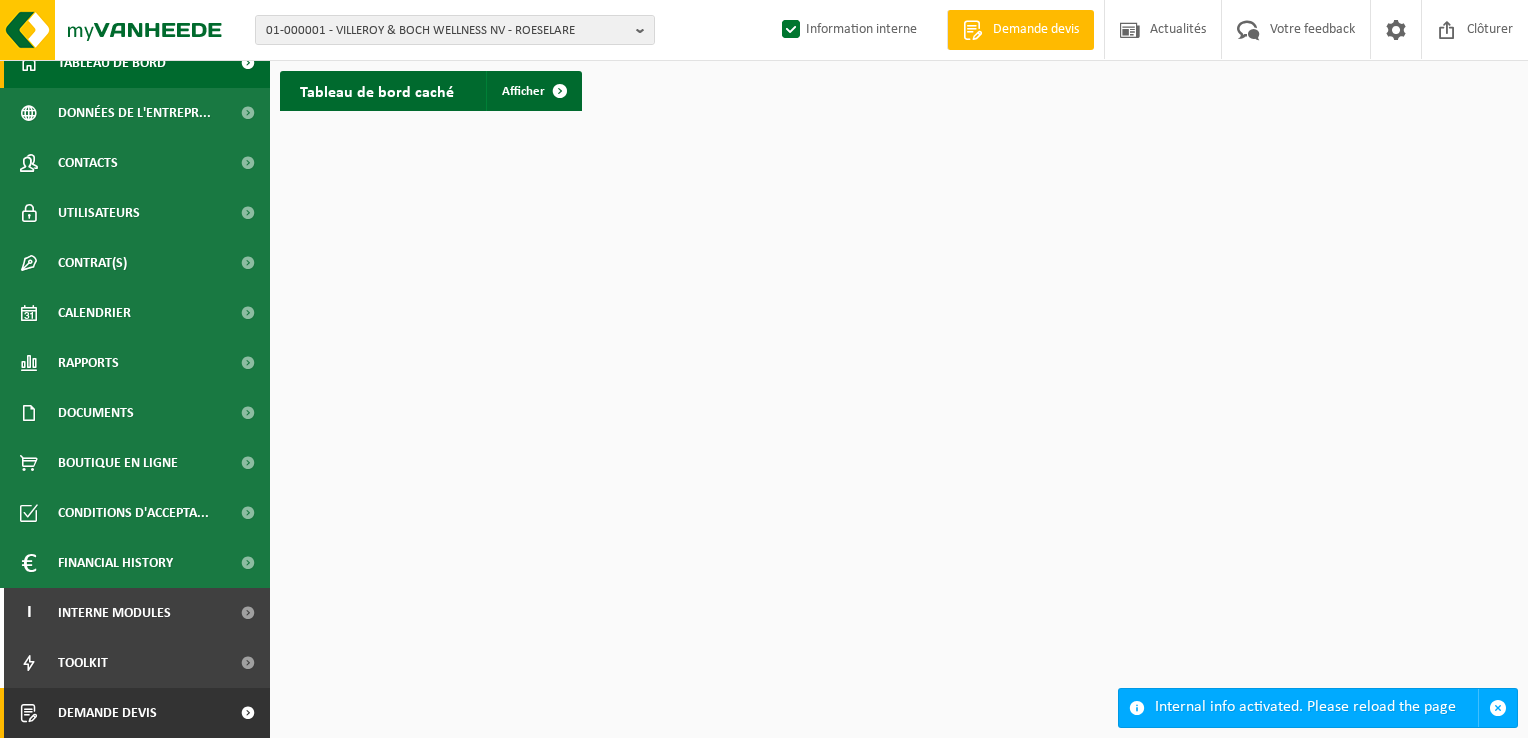 click on "Demande devis" at bounding box center (135, 713) 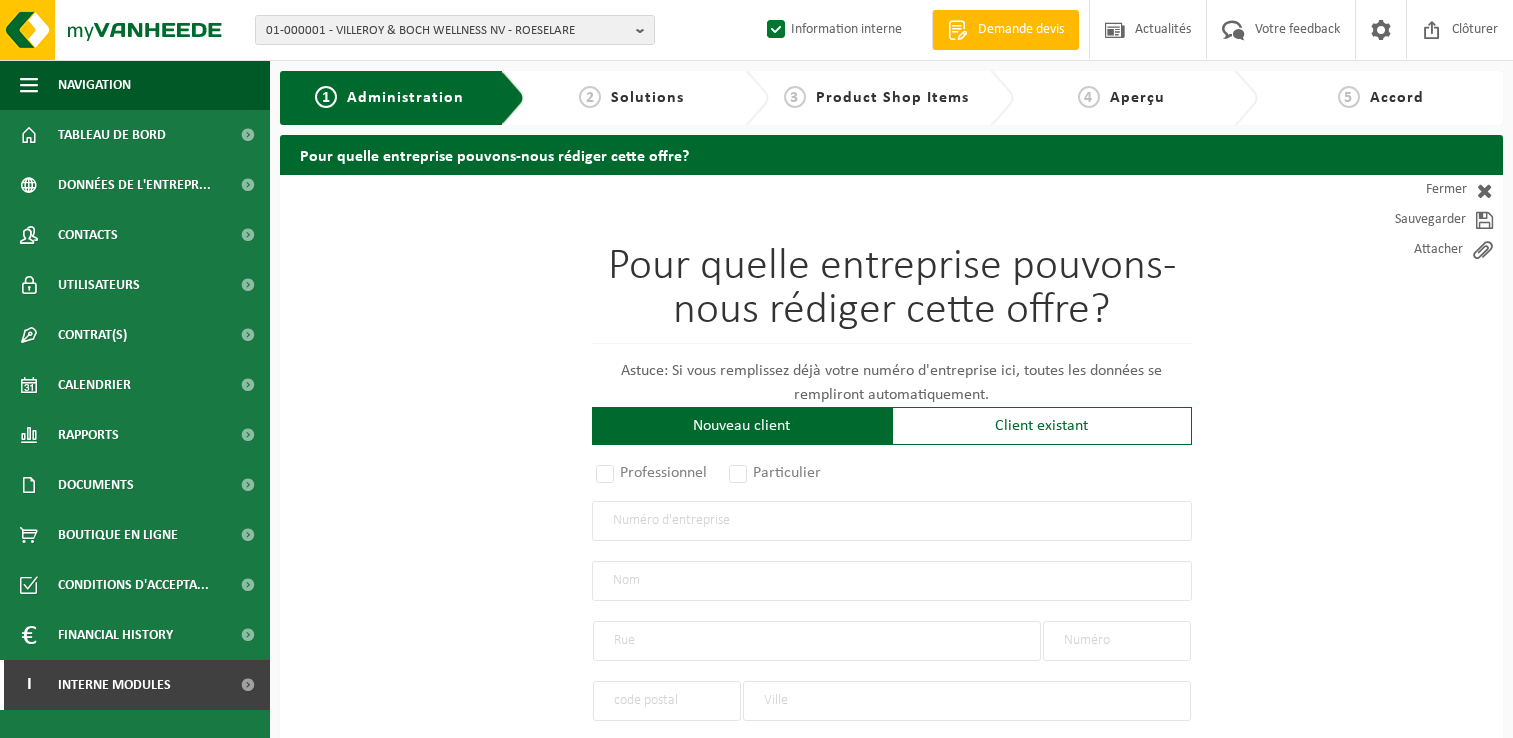 scroll, scrollTop: 0, scrollLeft: 0, axis: both 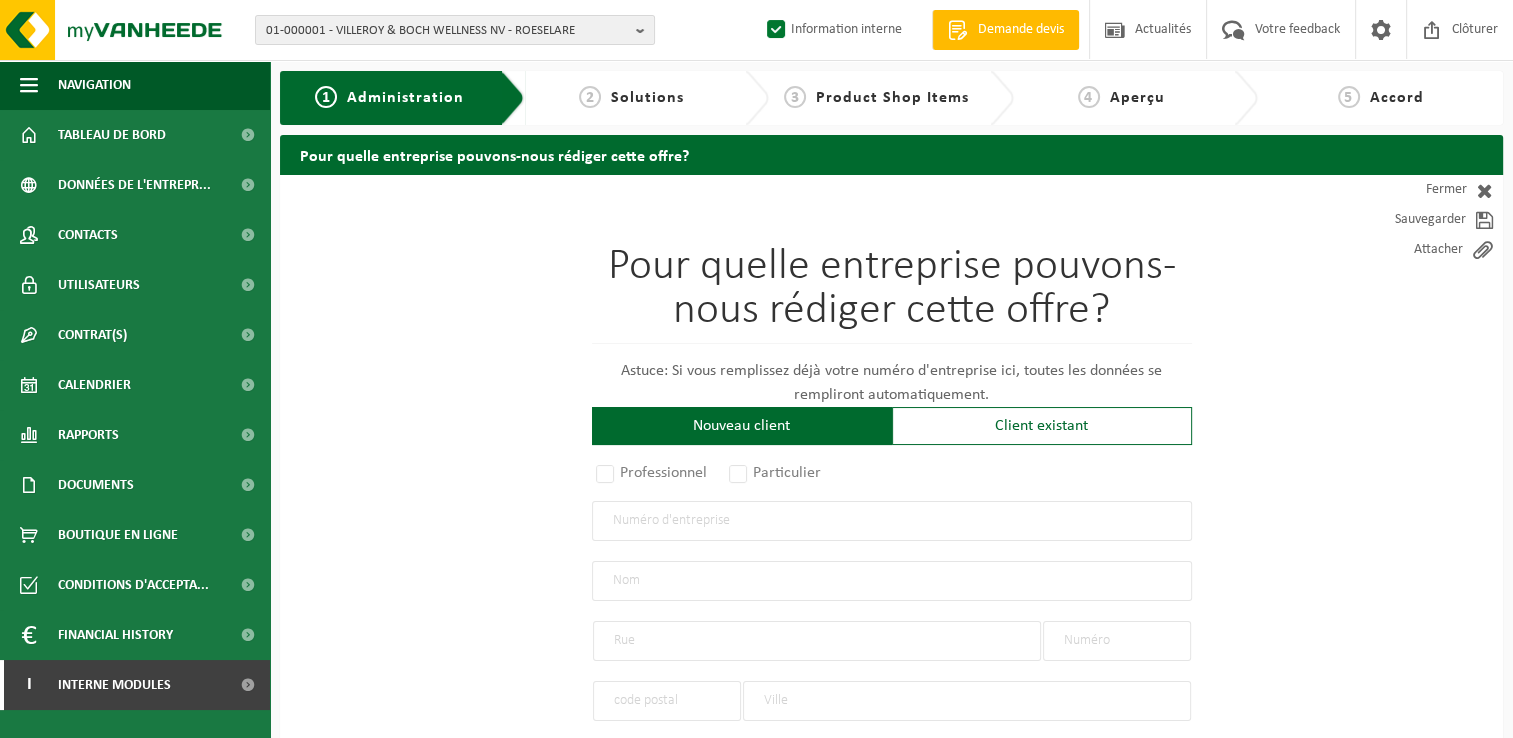 click at bounding box center [892, 521] 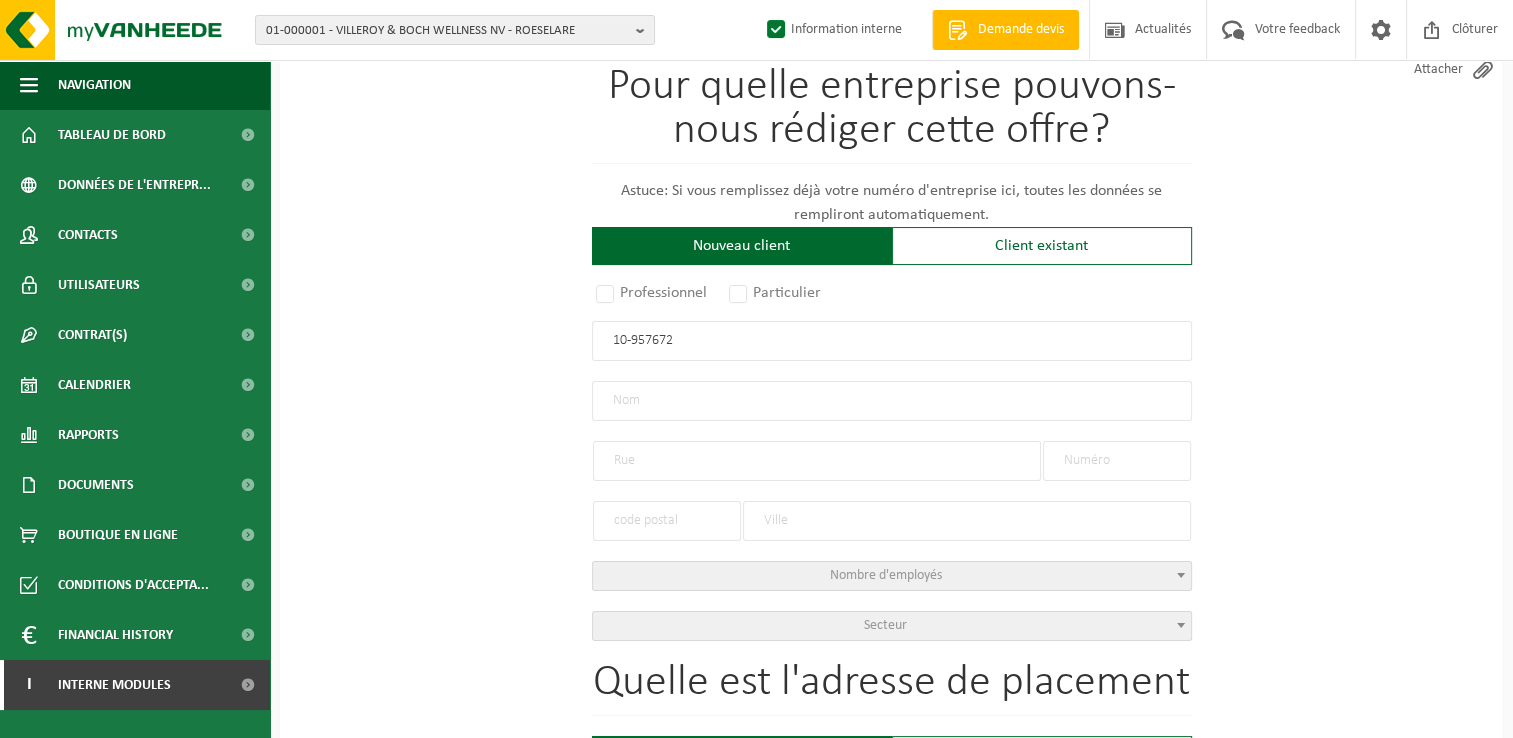 scroll, scrollTop: 300, scrollLeft: 0, axis: vertical 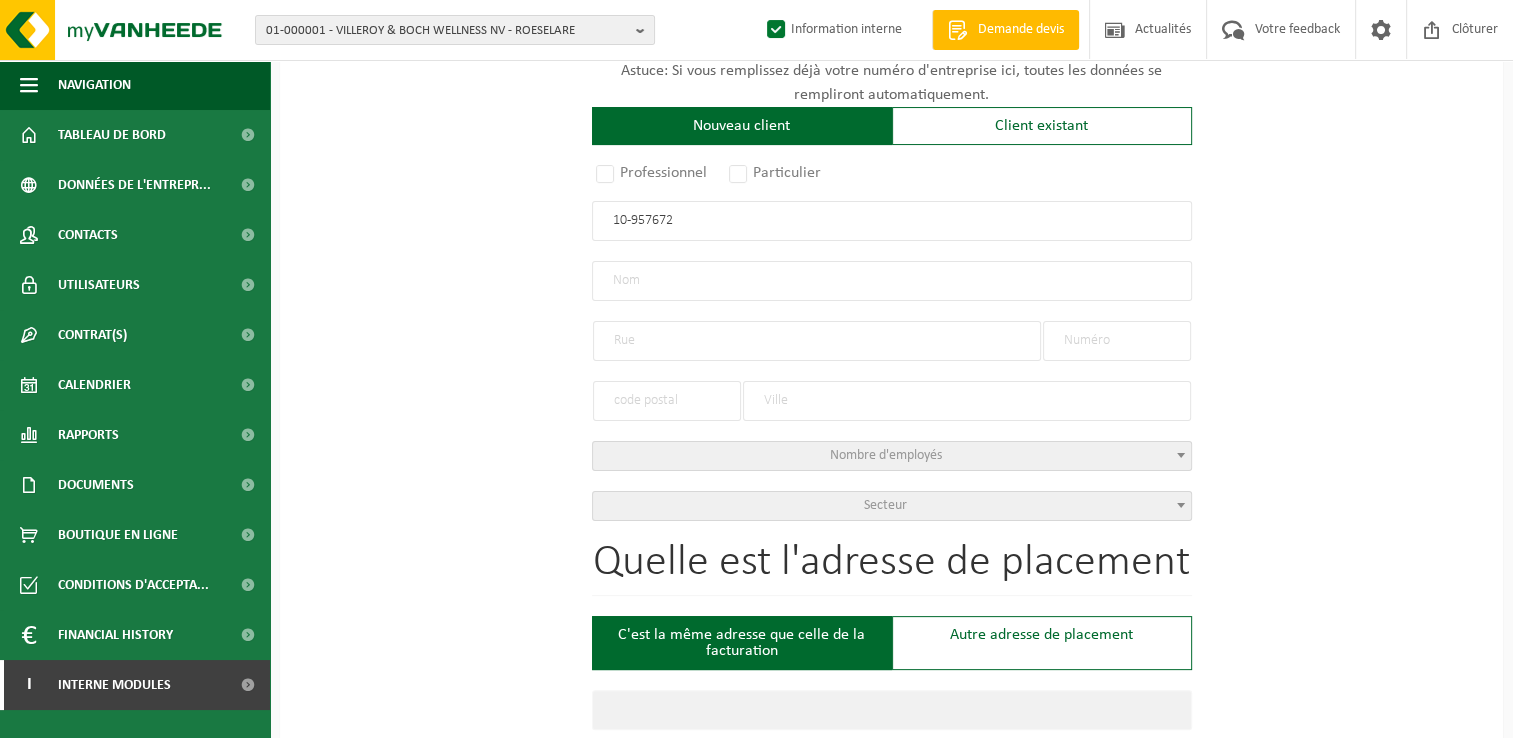 drag, startPoint x: 691, startPoint y: 222, endPoint x: 465, endPoint y: 274, distance: 231.90515 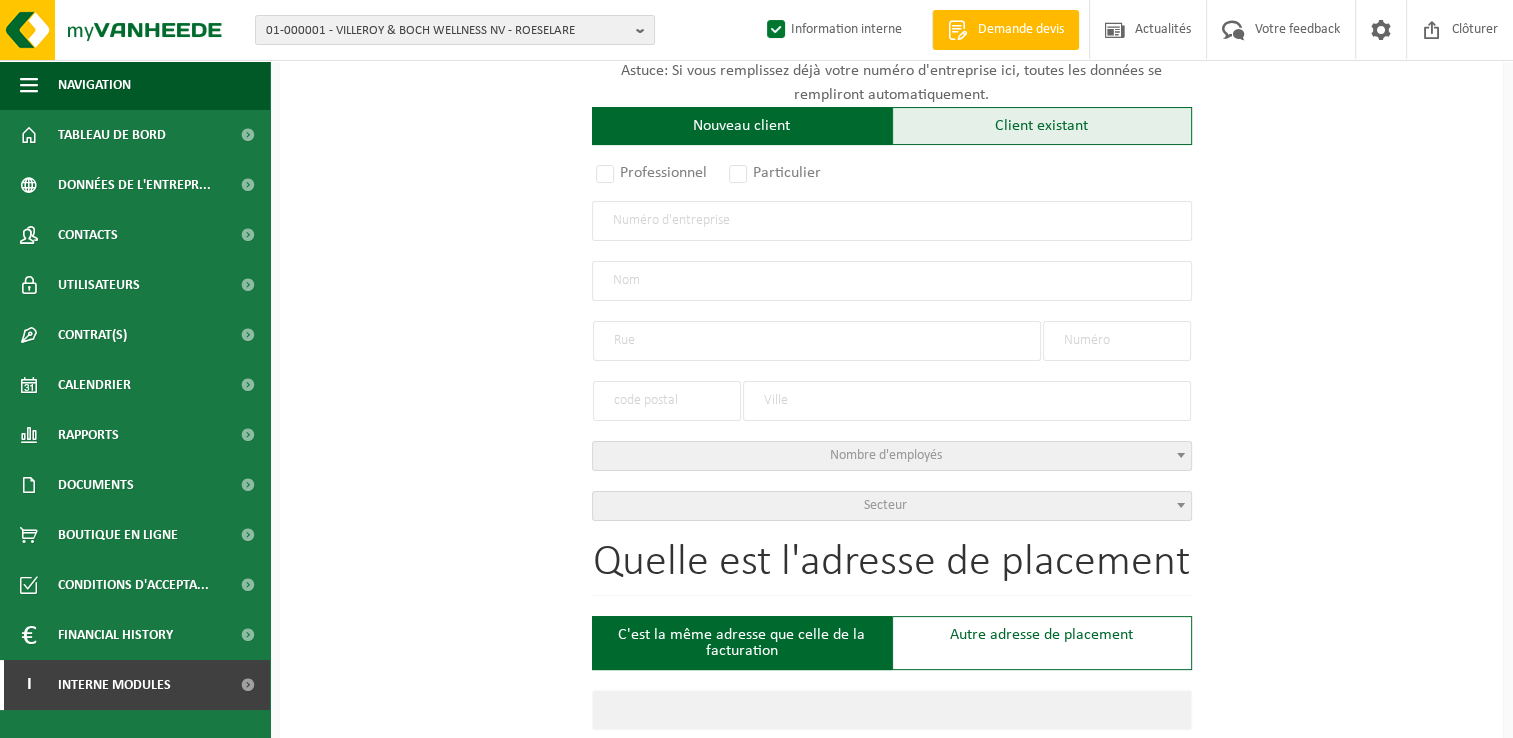 click on "Client existant" at bounding box center (1042, 126) 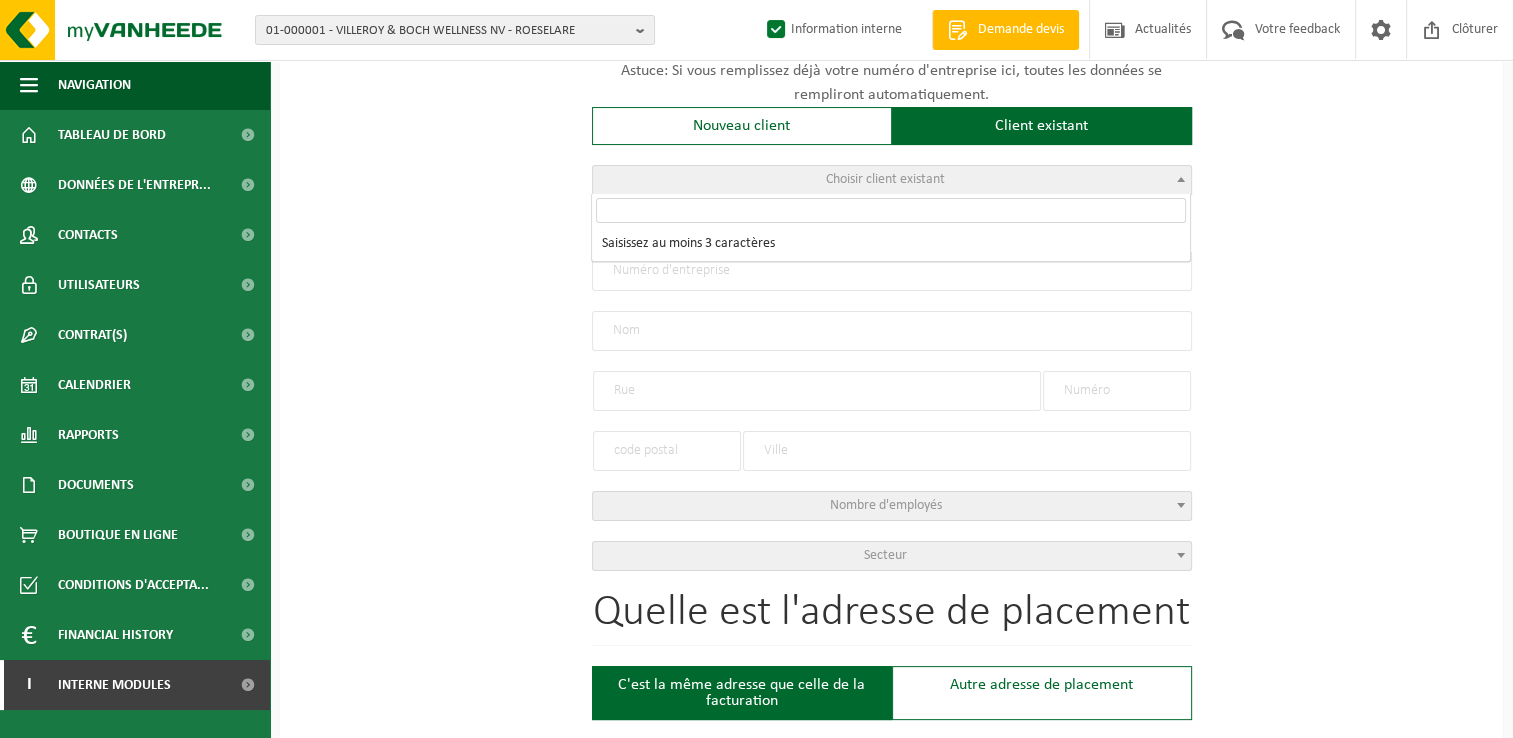 click on "Choisir client existant" at bounding box center [892, 180] 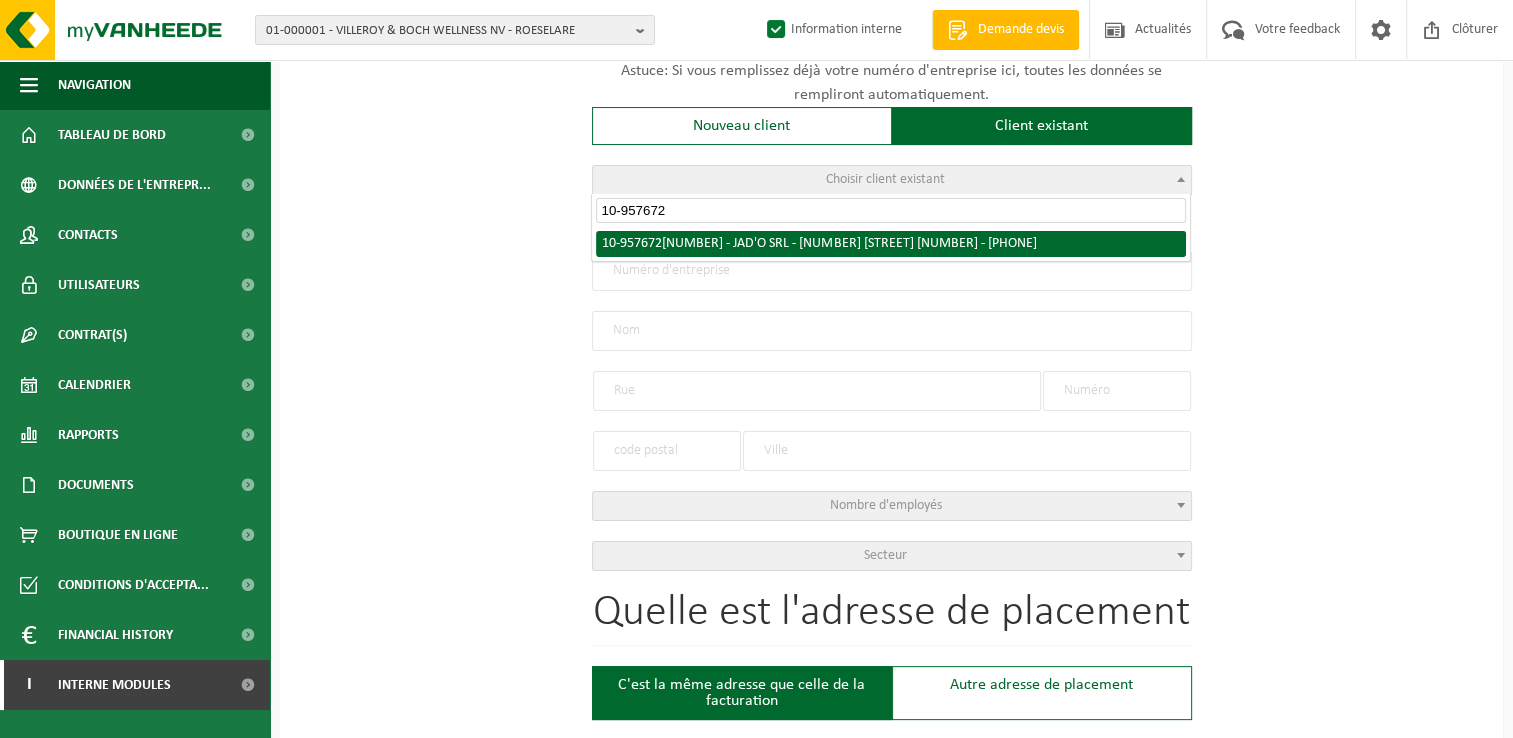 type on "10-957672" 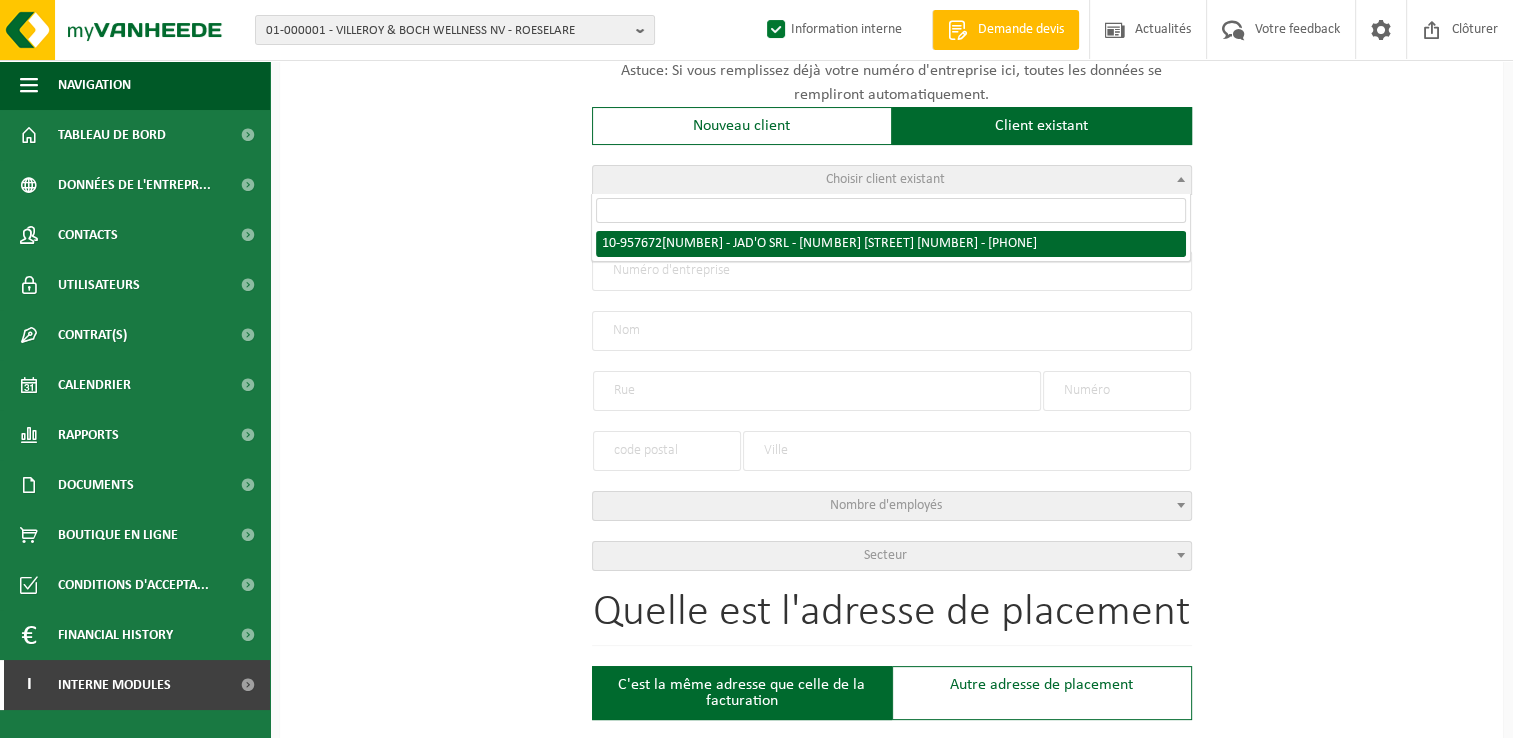 select on "147824" 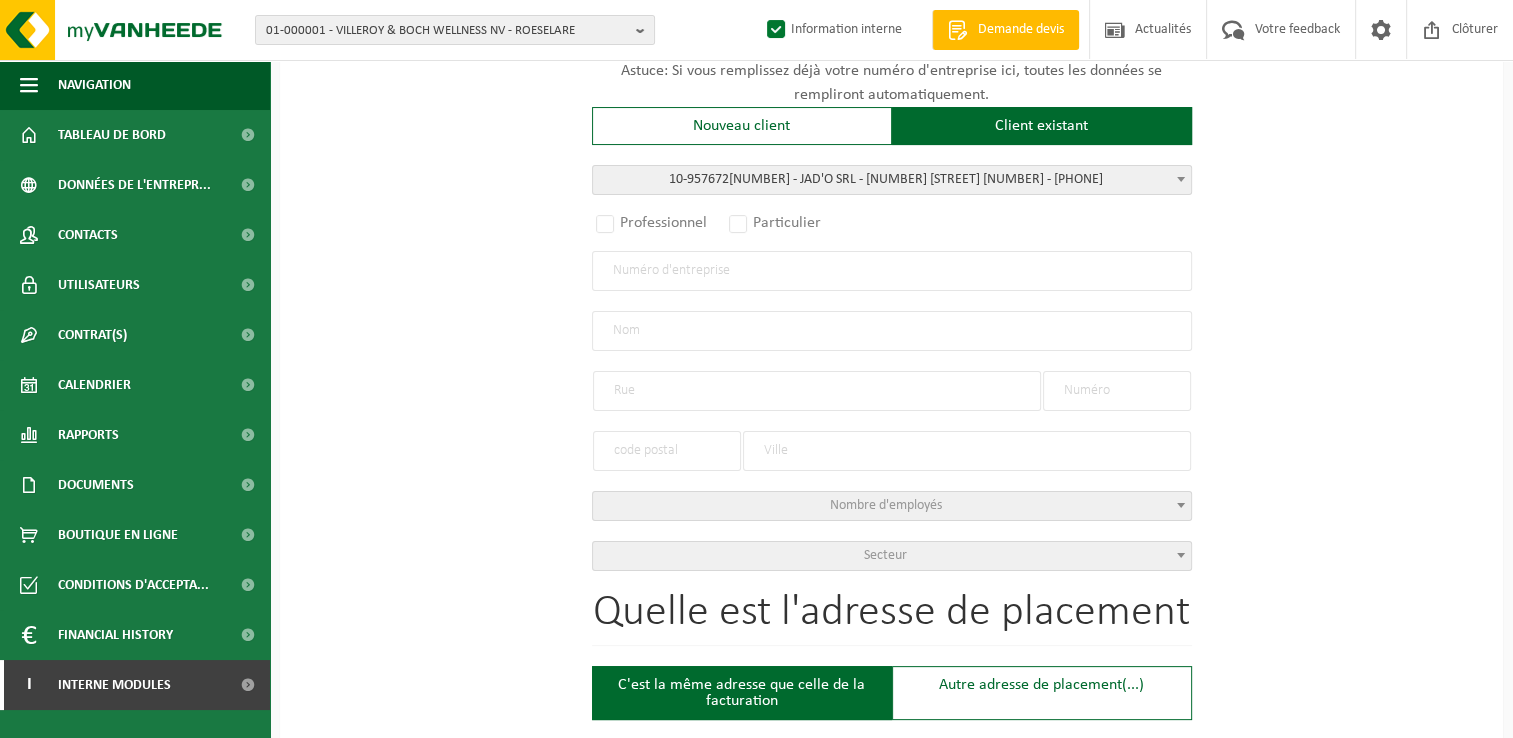 radio on "true" 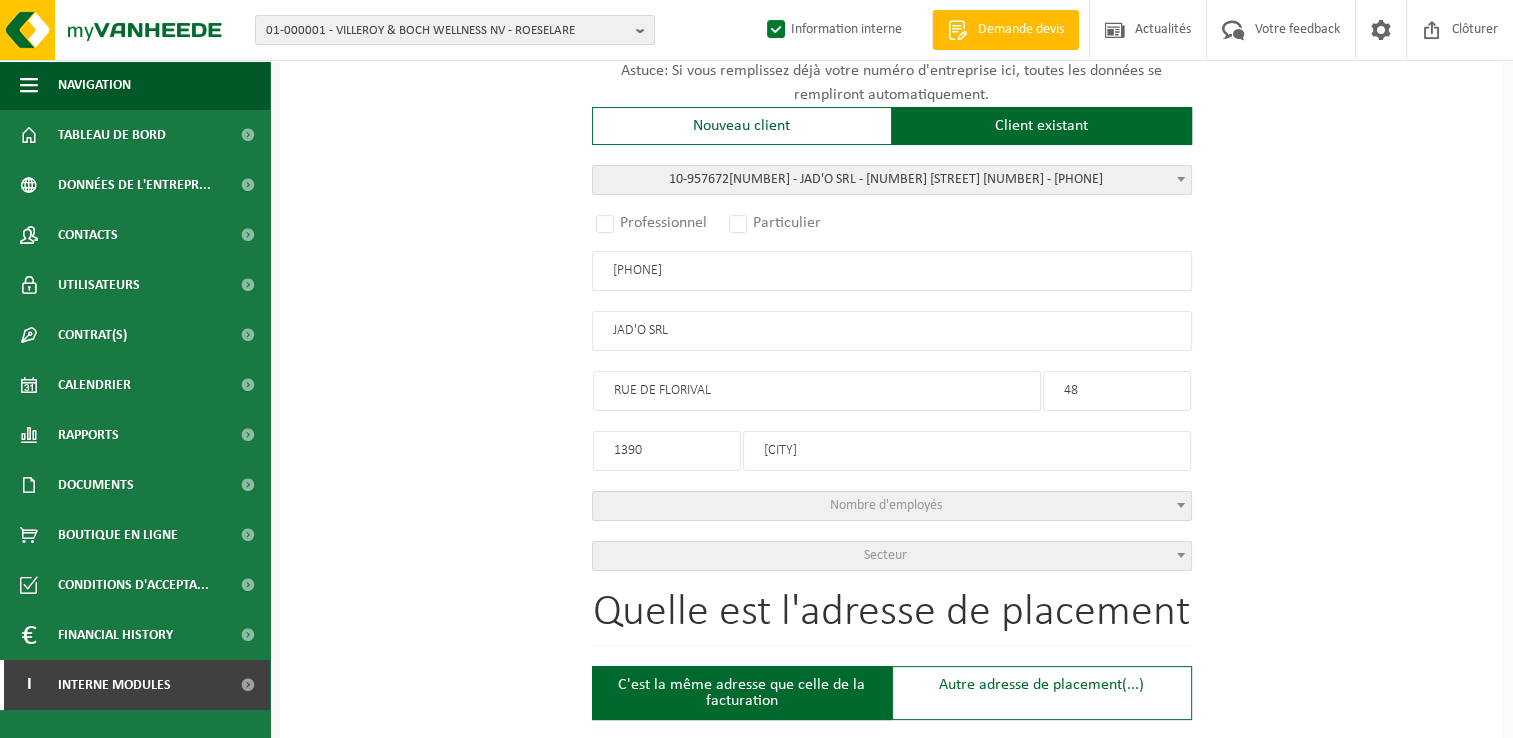 select on "11" 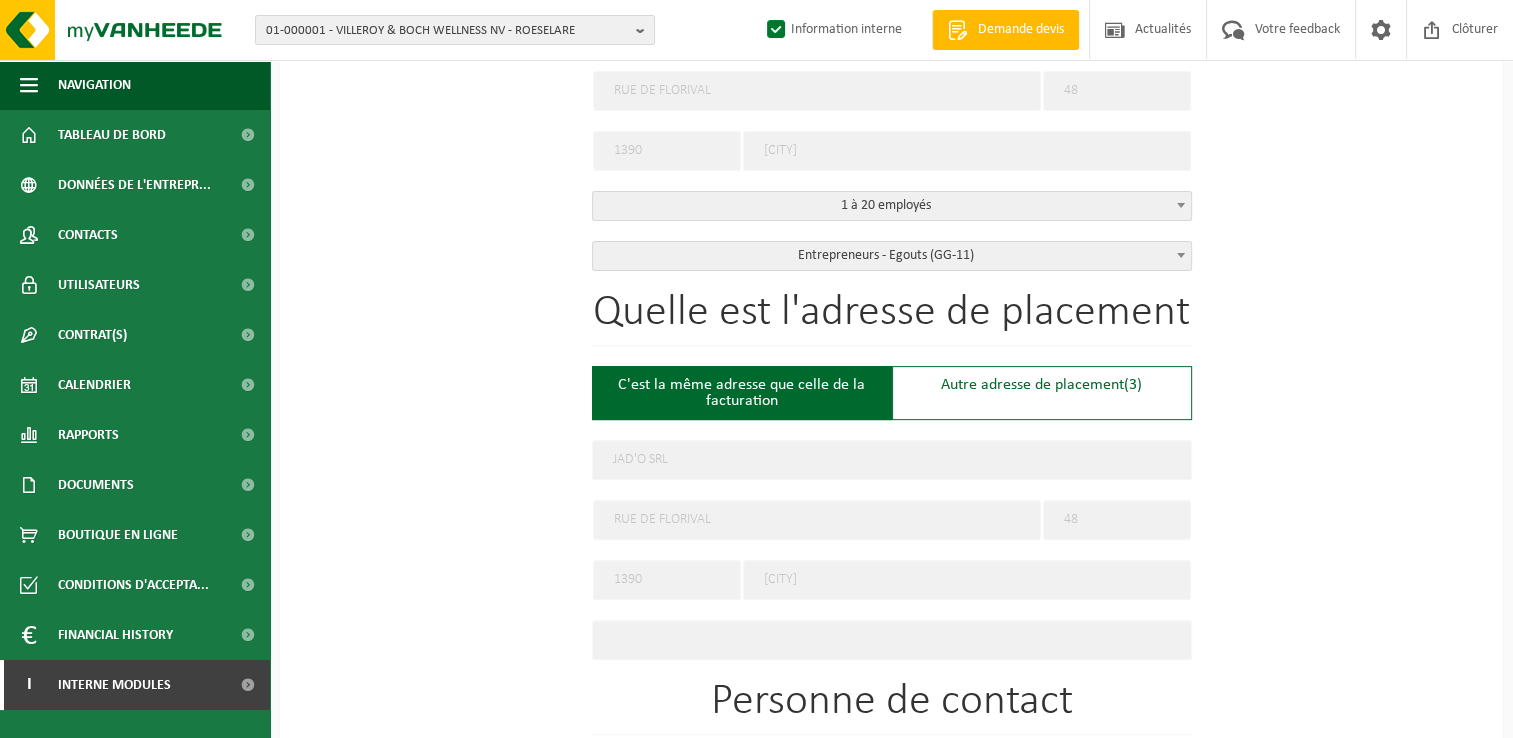 select on "D" 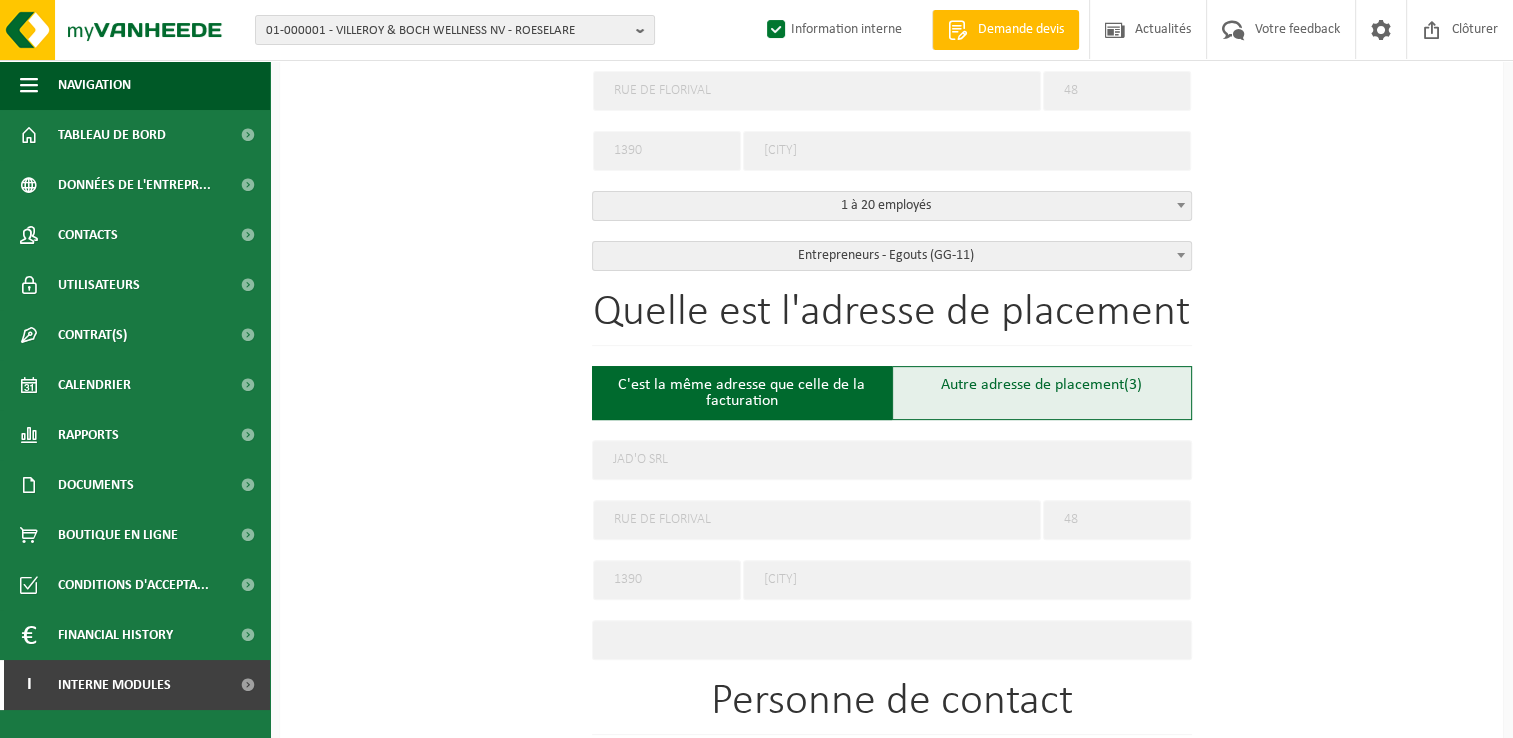 scroll, scrollTop: 700, scrollLeft: 0, axis: vertical 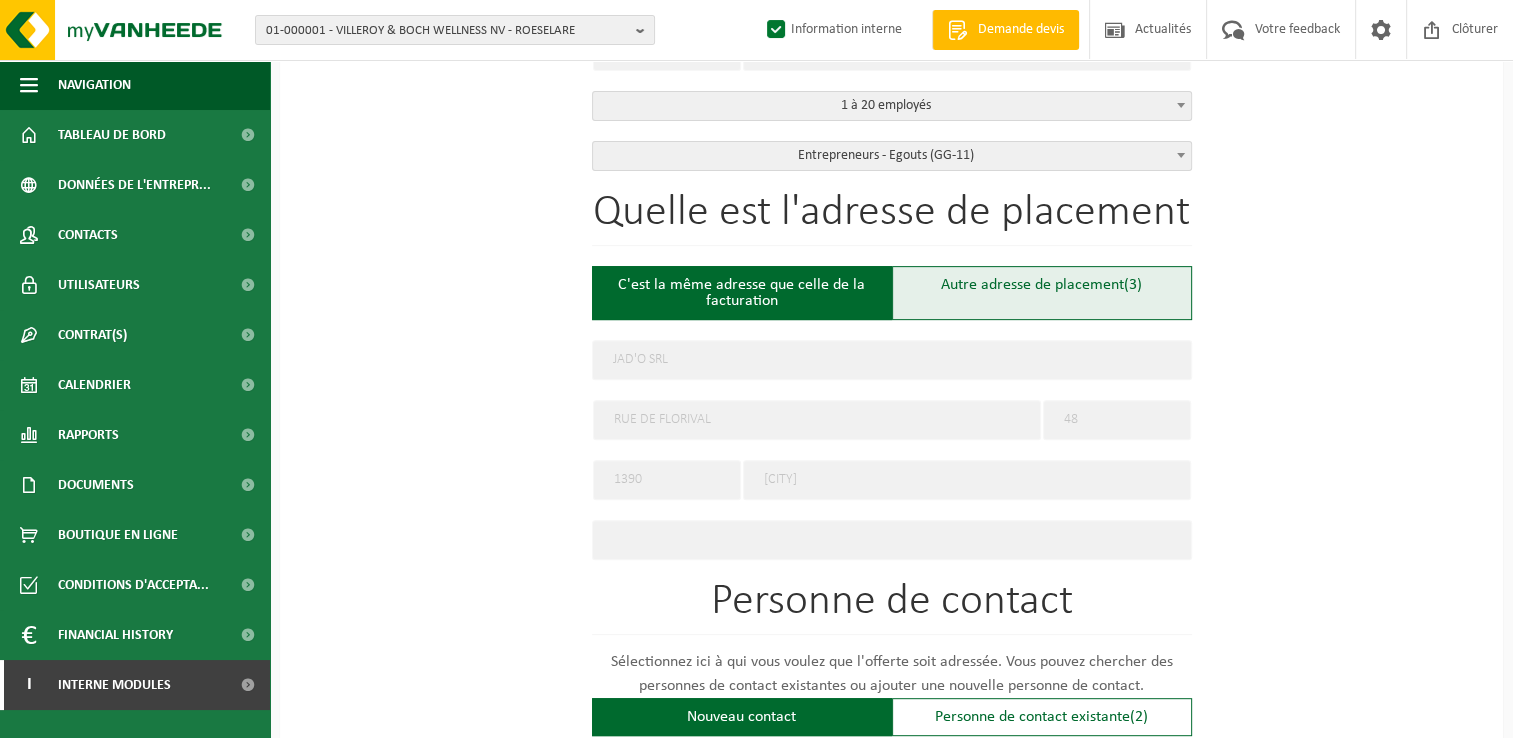 click on "Autre adresse de placement  (3)" at bounding box center (1042, 293) 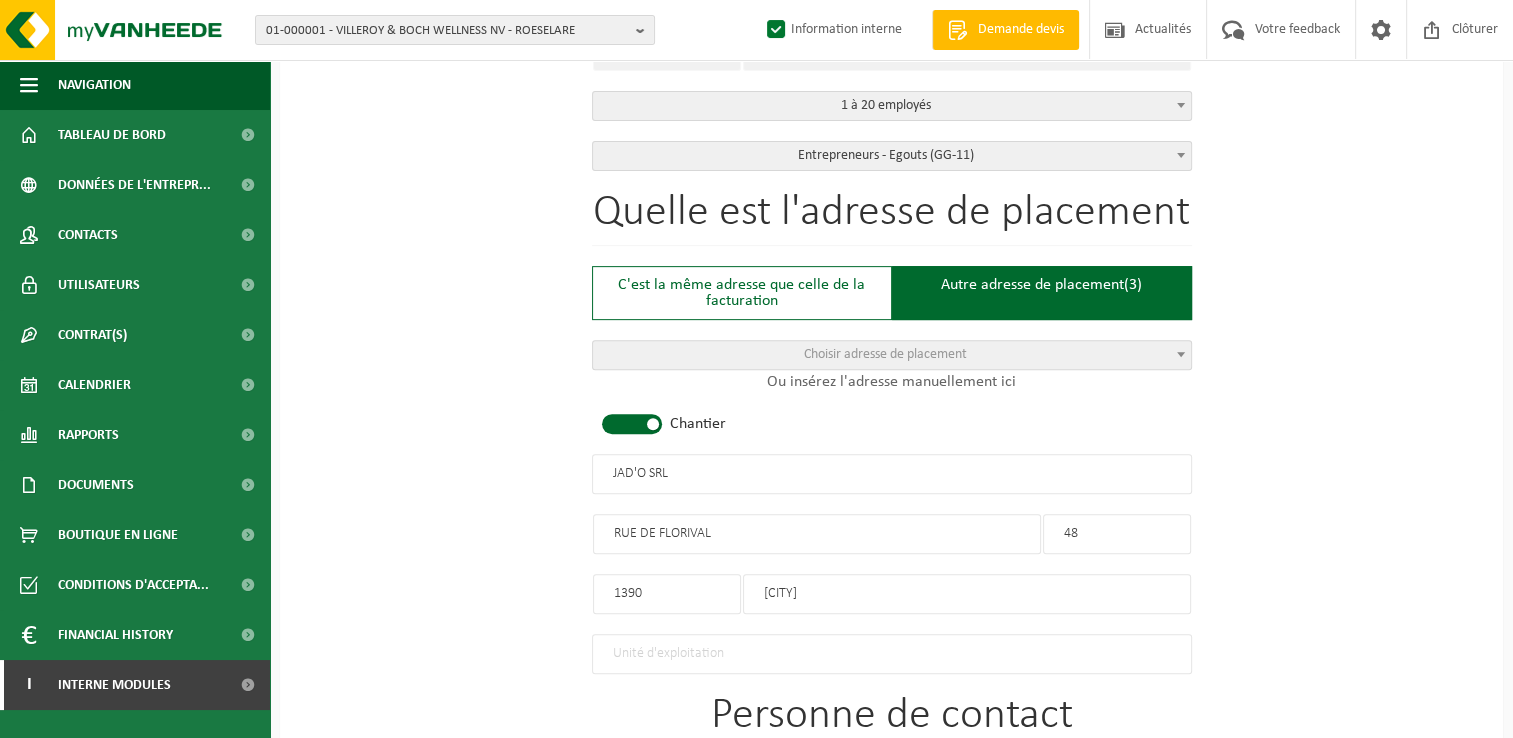 type on "Chantier -" 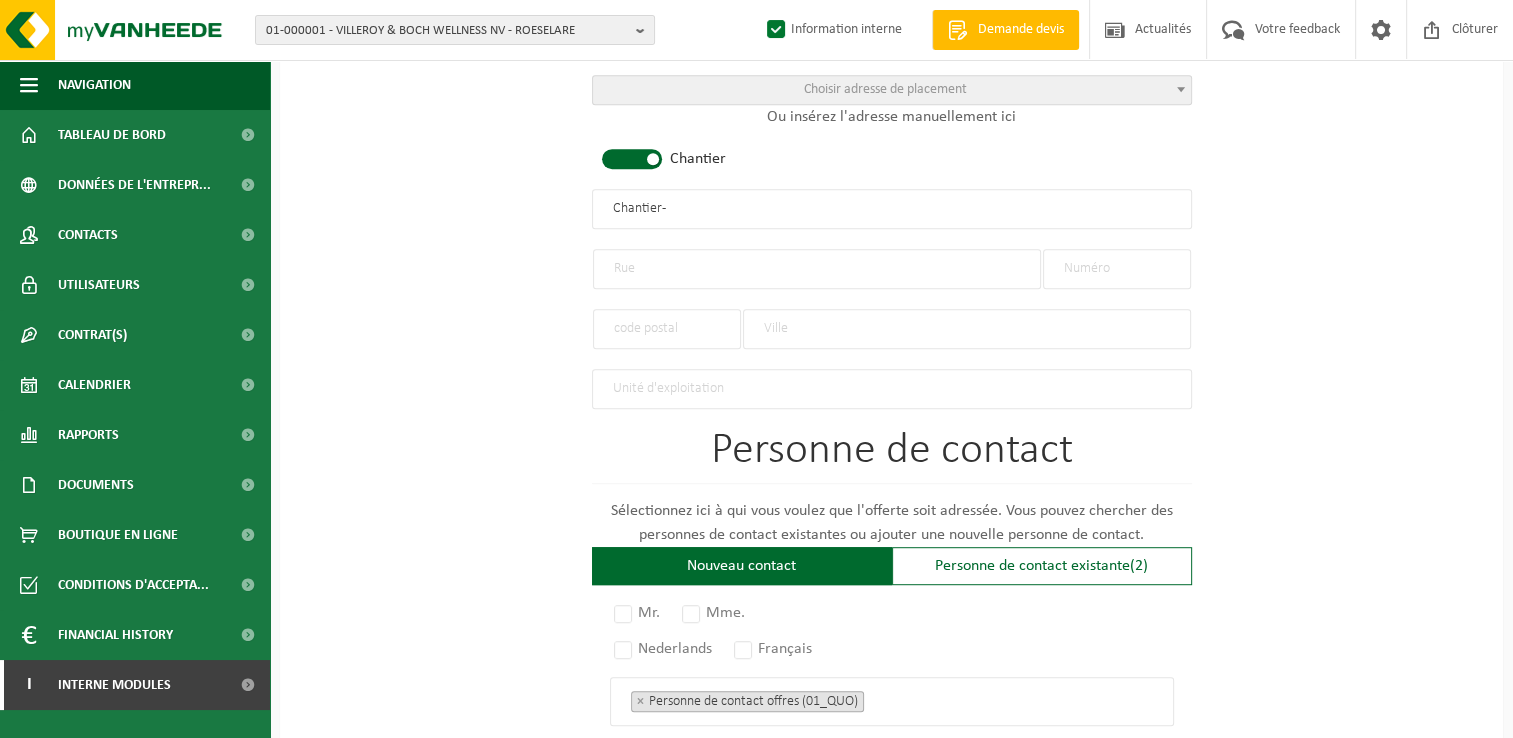scroll, scrollTop: 1000, scrollLeft: 0, axis: vertical 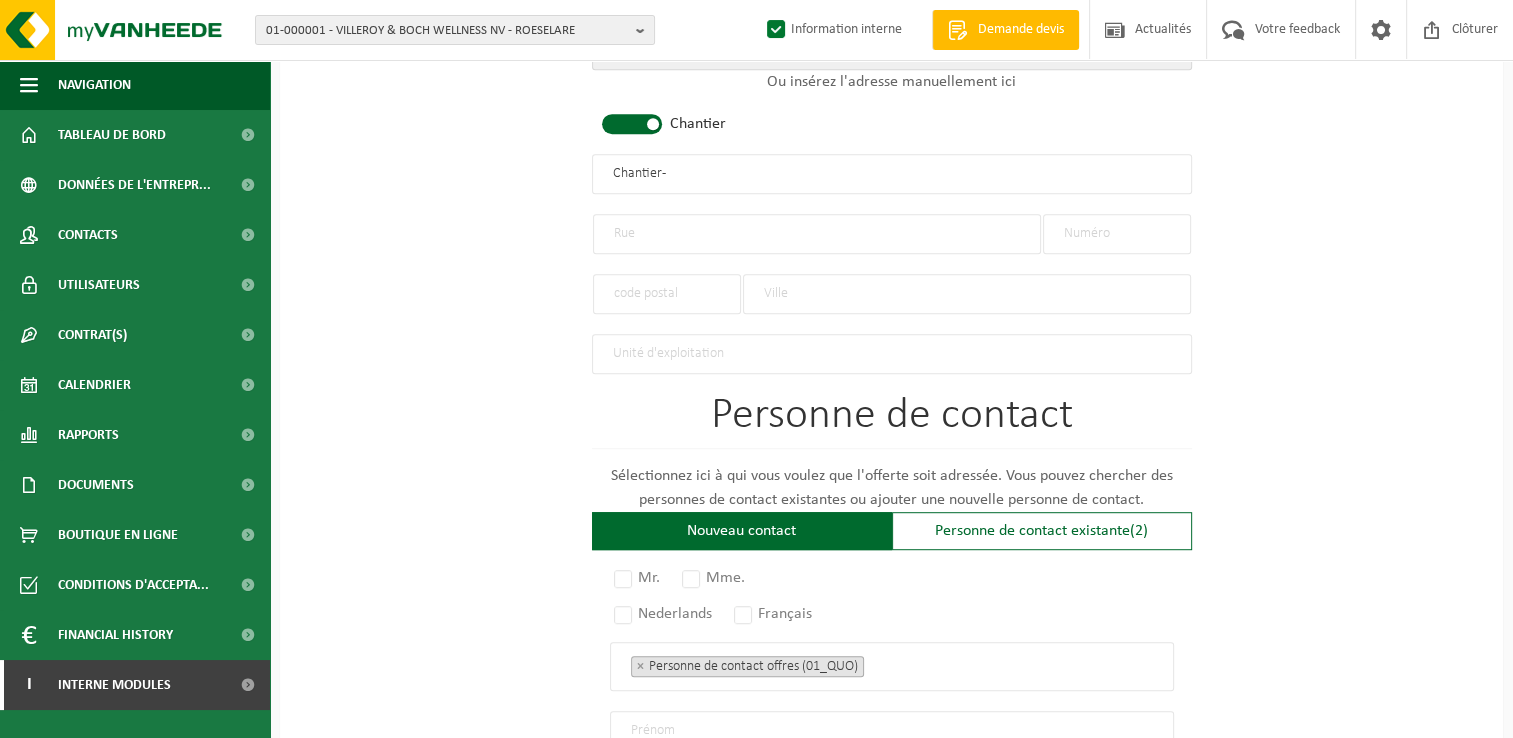 drag, startPoint x: 714, startPoint y: 167, endPoint x: 380, endPoint y: 183, distance: 334.38303 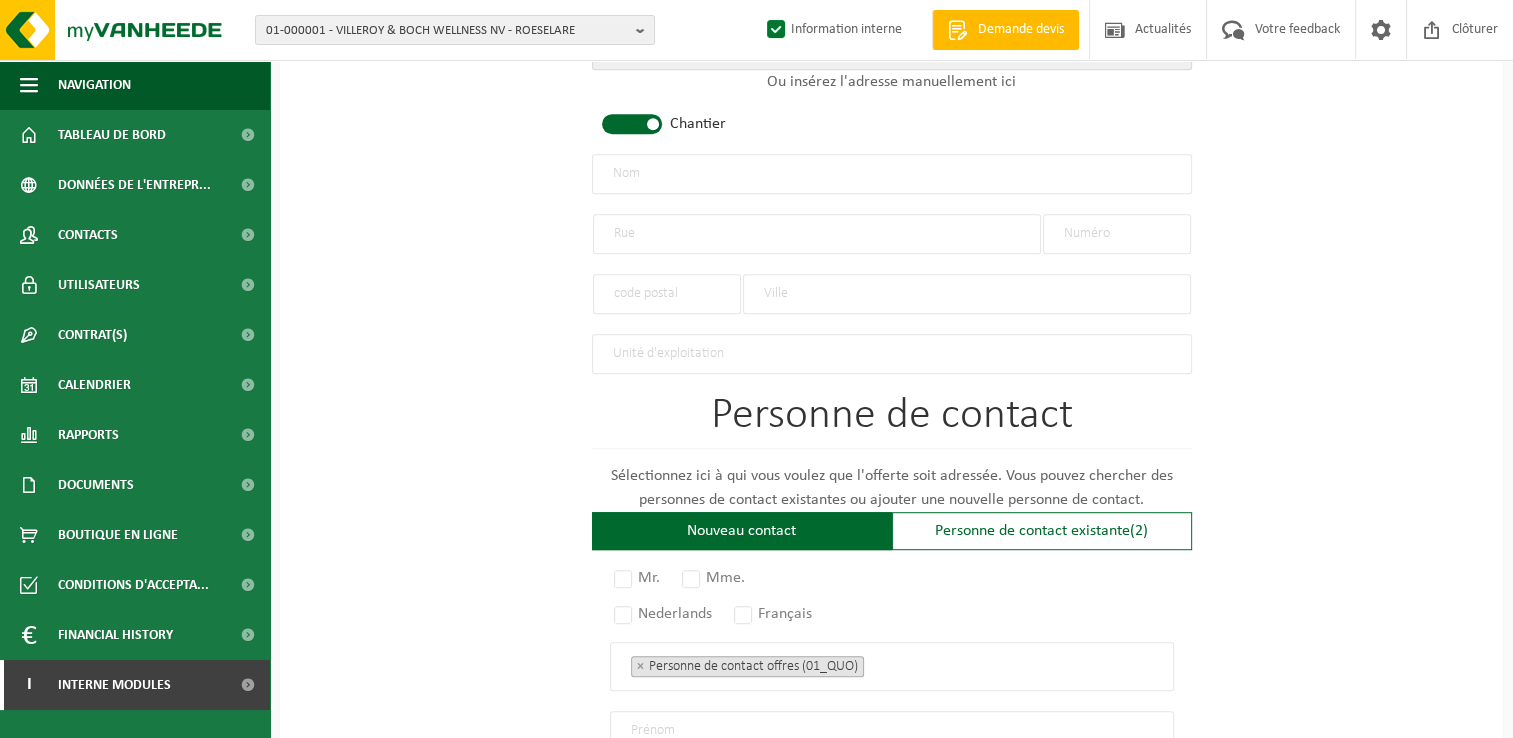 type 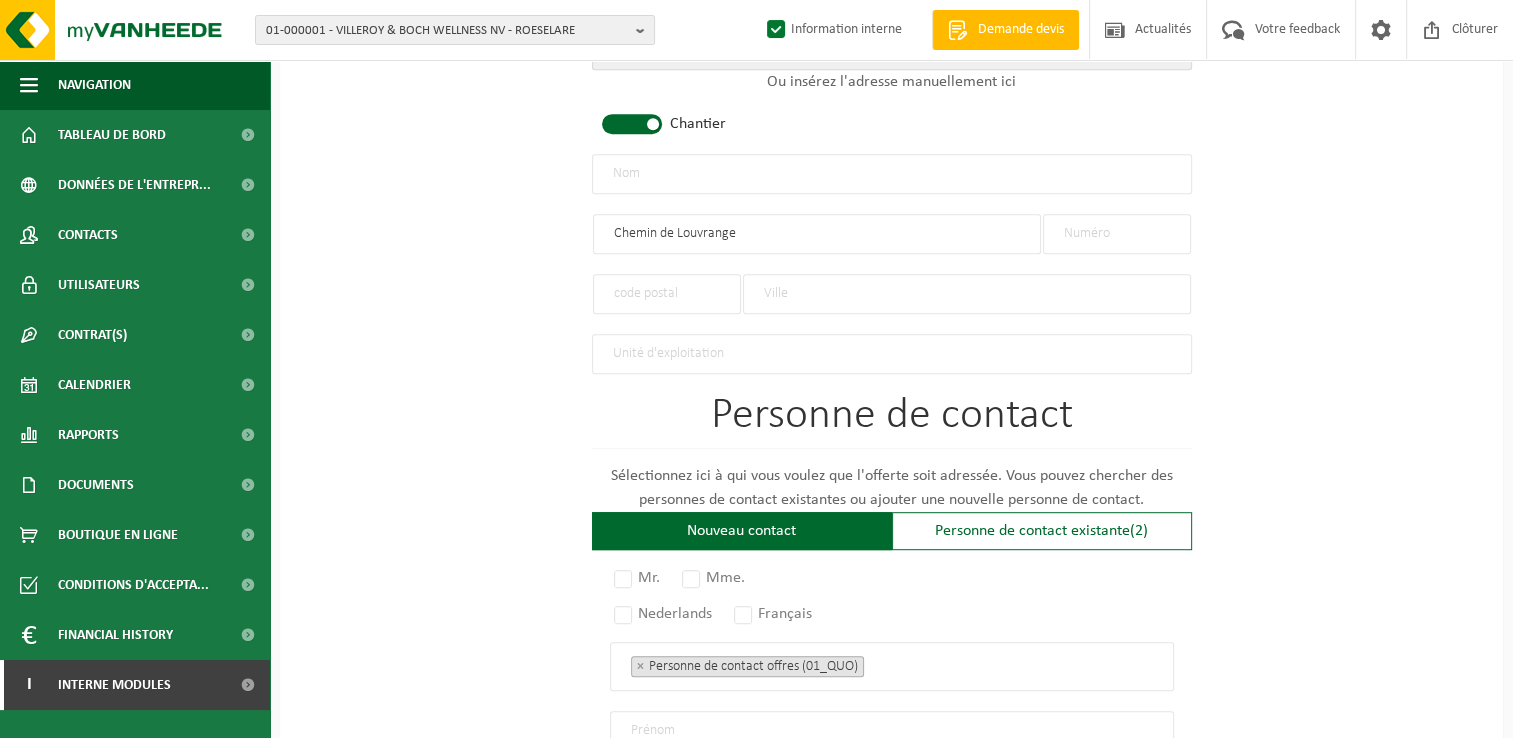 type on "Chemin de Louvrange" 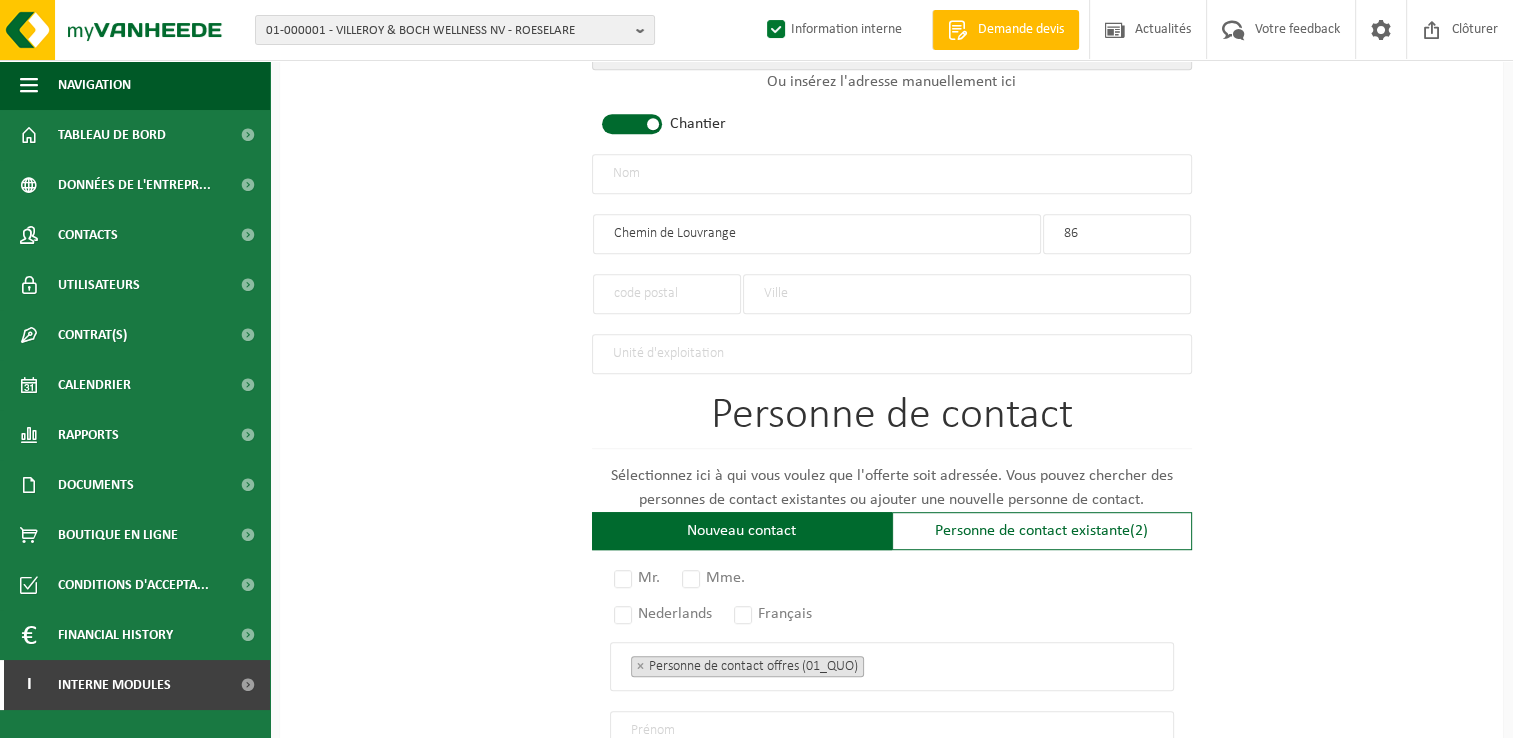 type on "86" 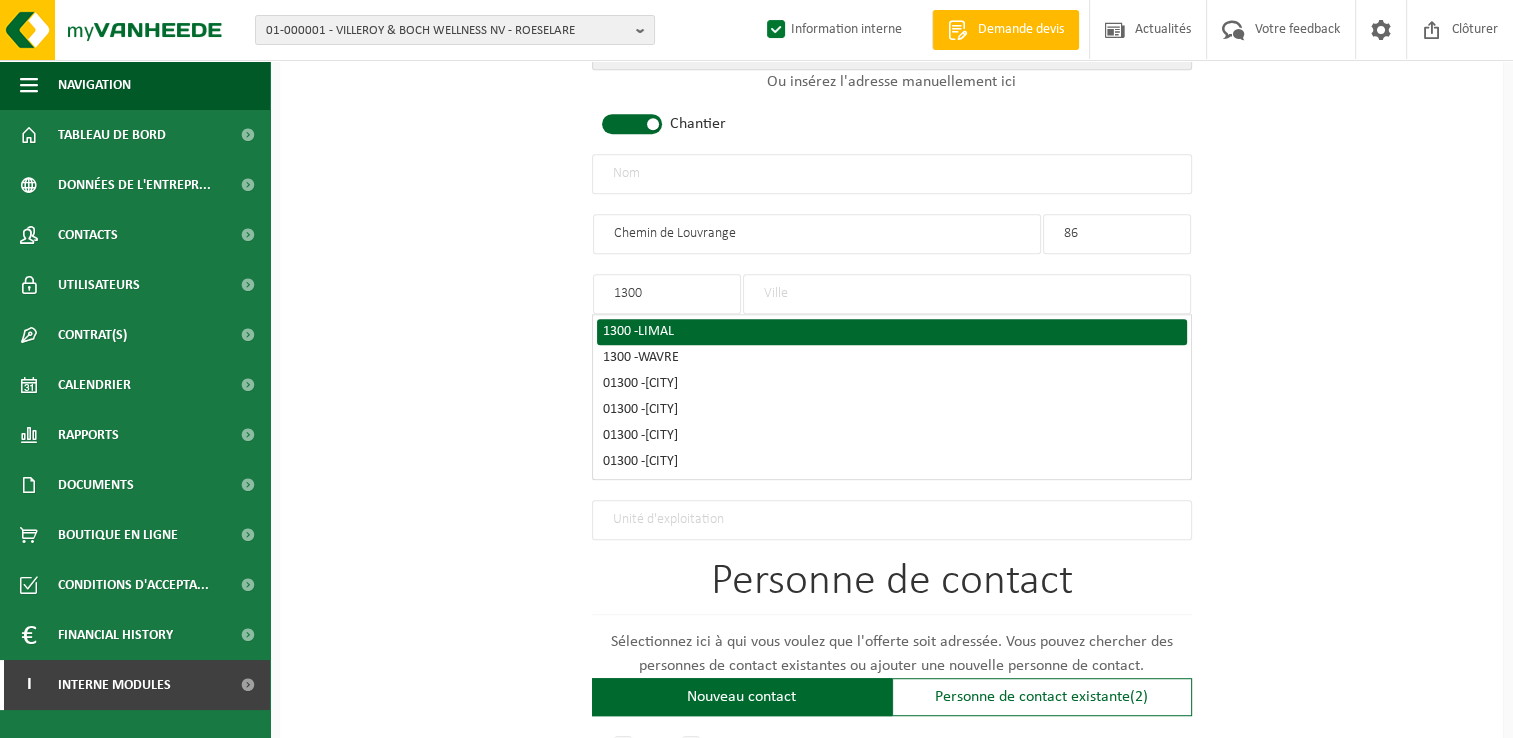type on "1300" 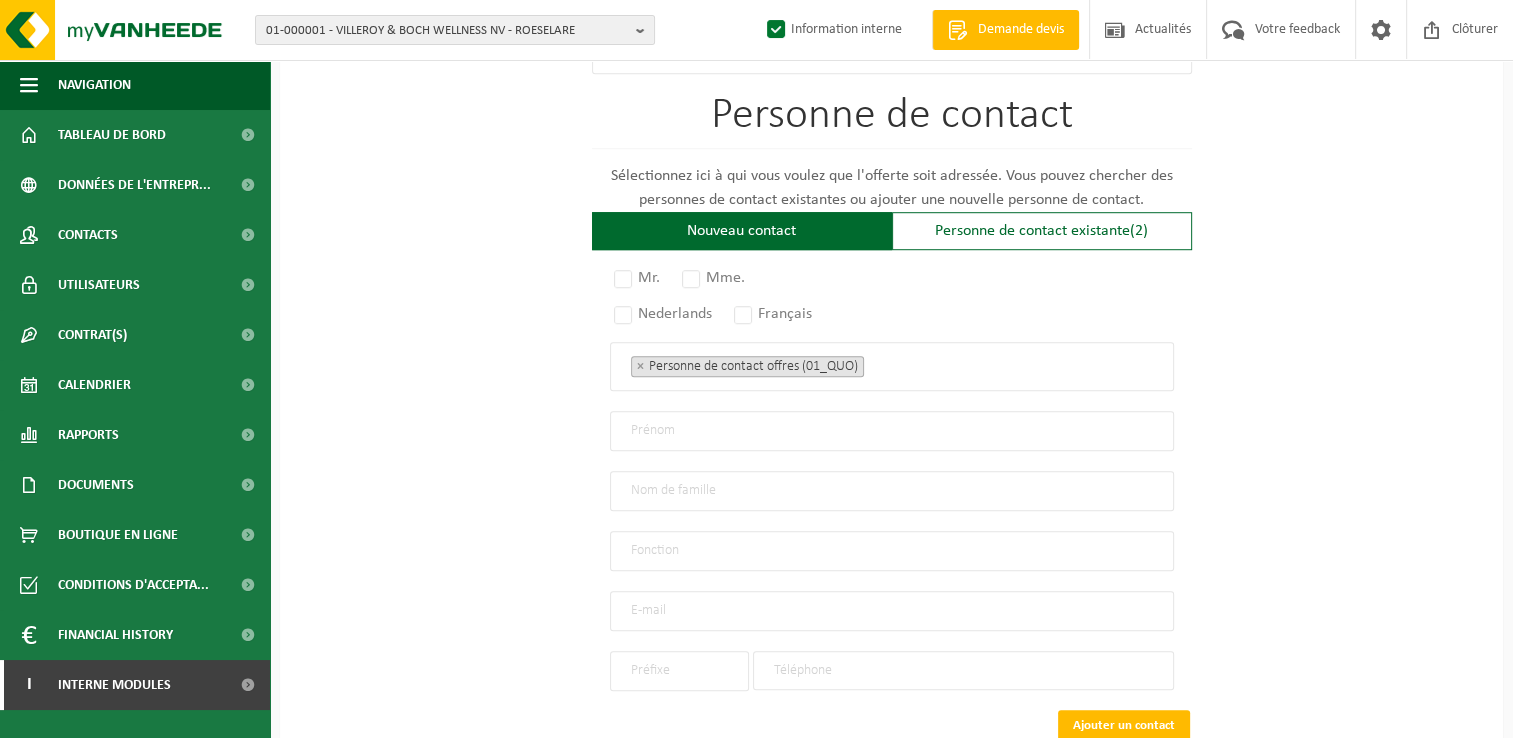 scroll, scrollTop: 1422, scrollLeft: 0, axis: vertical 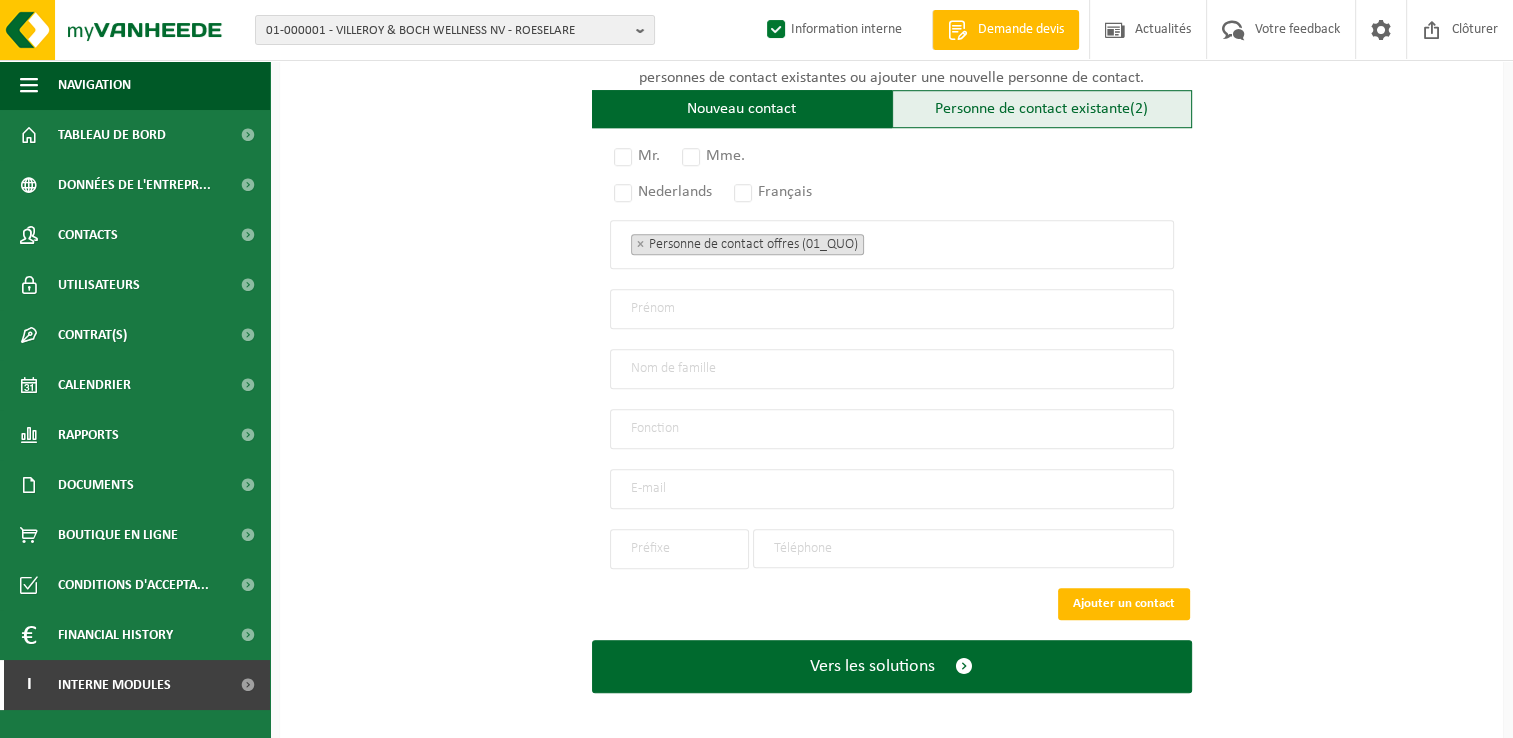click on "Personne de contact existante  (2)" at bounding box center (1042, 109) 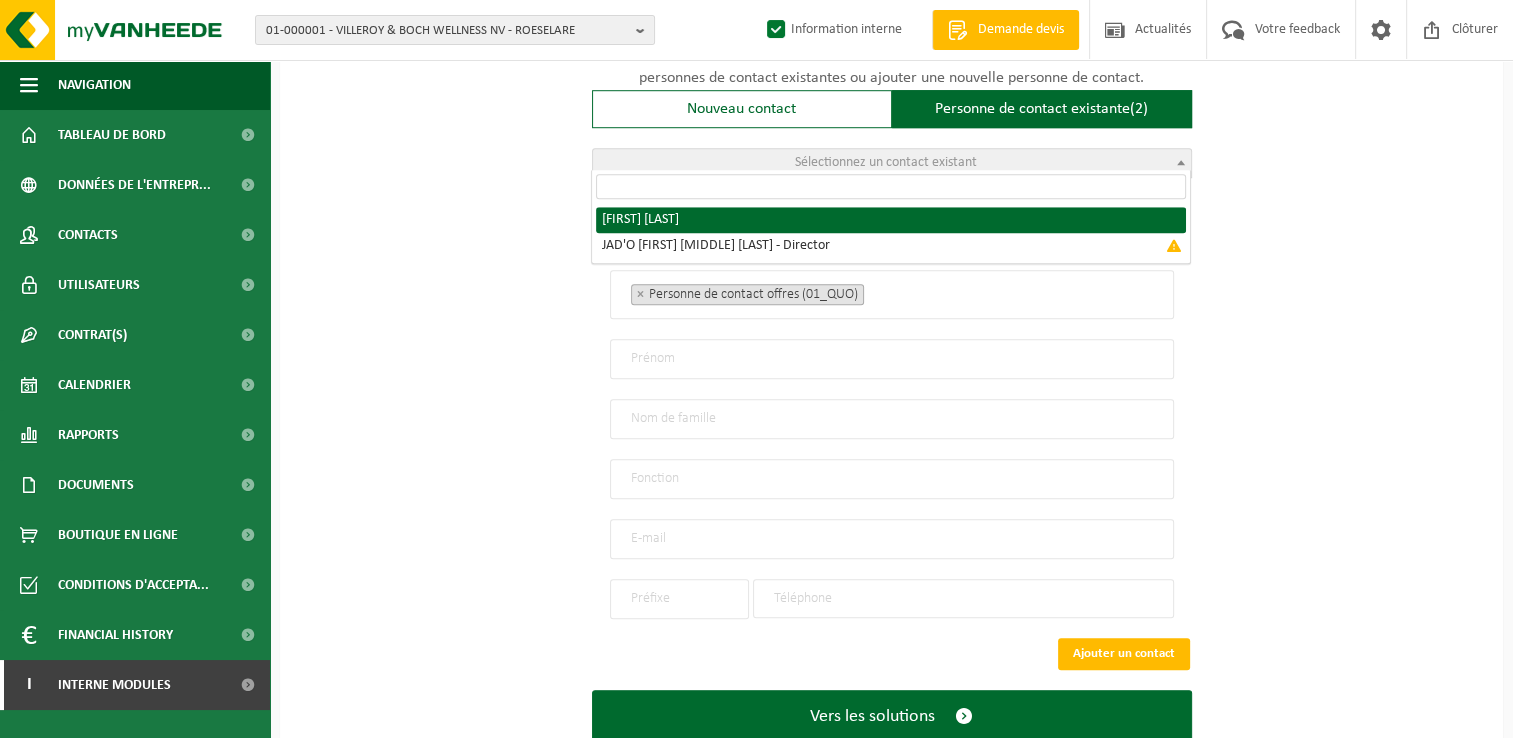 click on "Sélectionnez un contact existant" at bounding box center [892, 163] 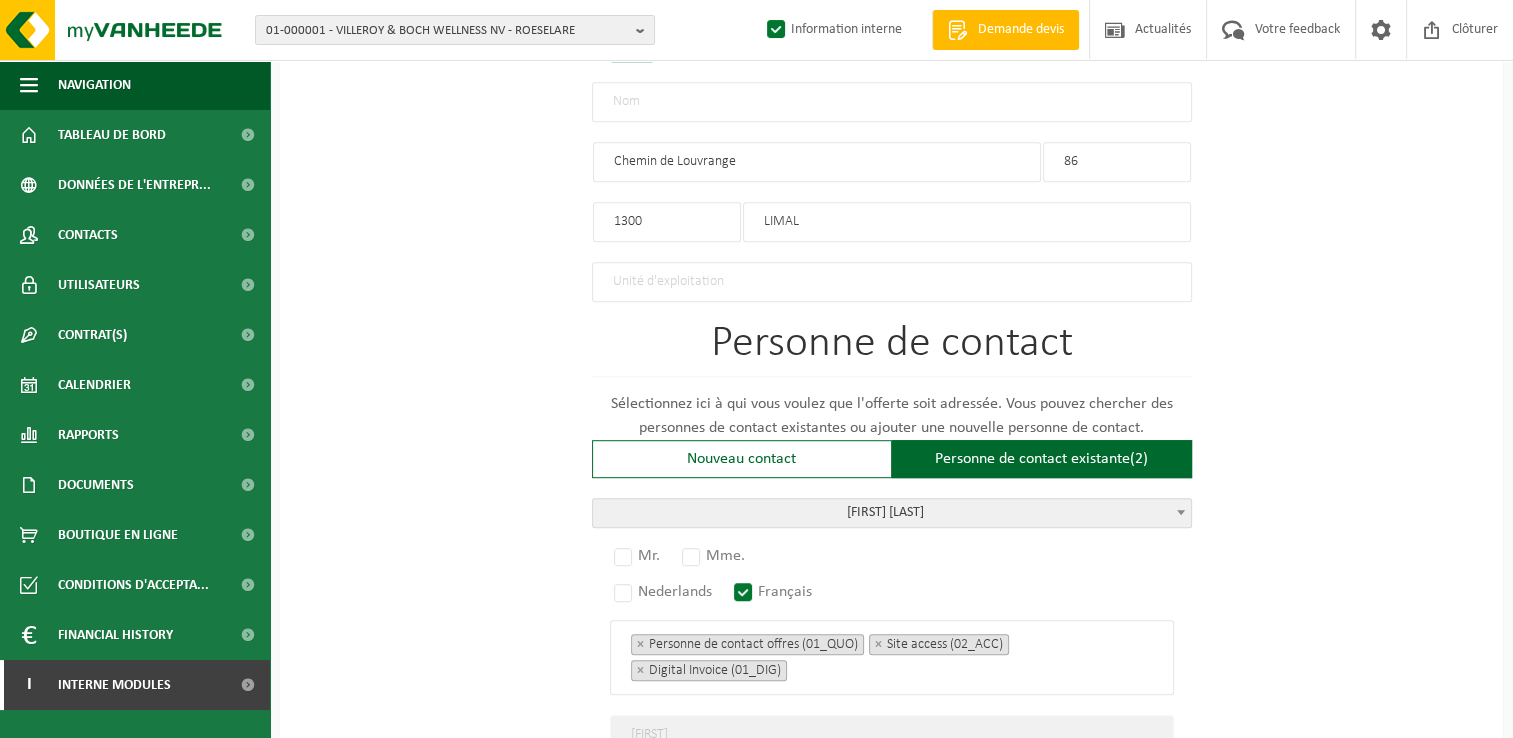 scroll, scrollTop: 1197, scrollLeft: 0, axis: vertical 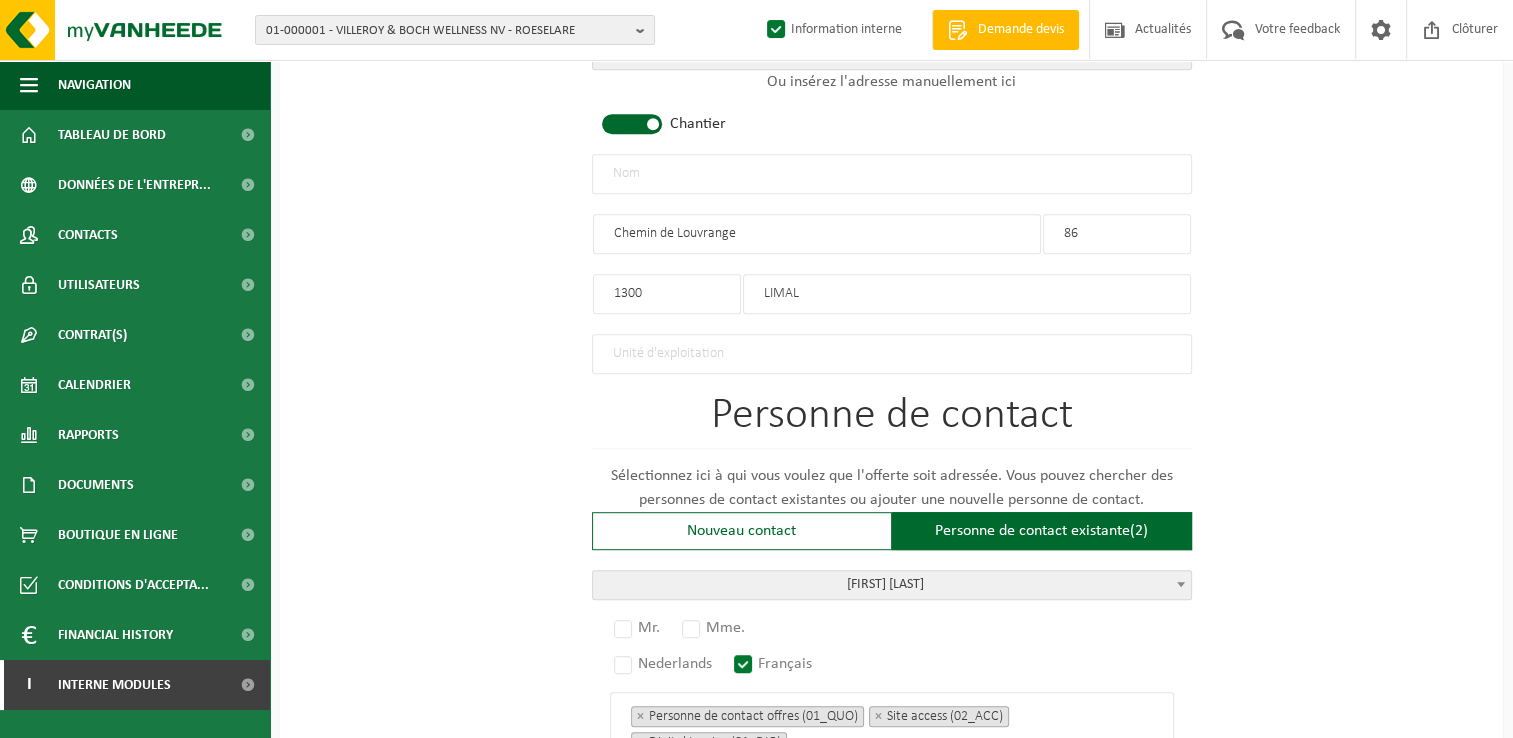 click on "LIMAL" at bounding box center (967, 294) 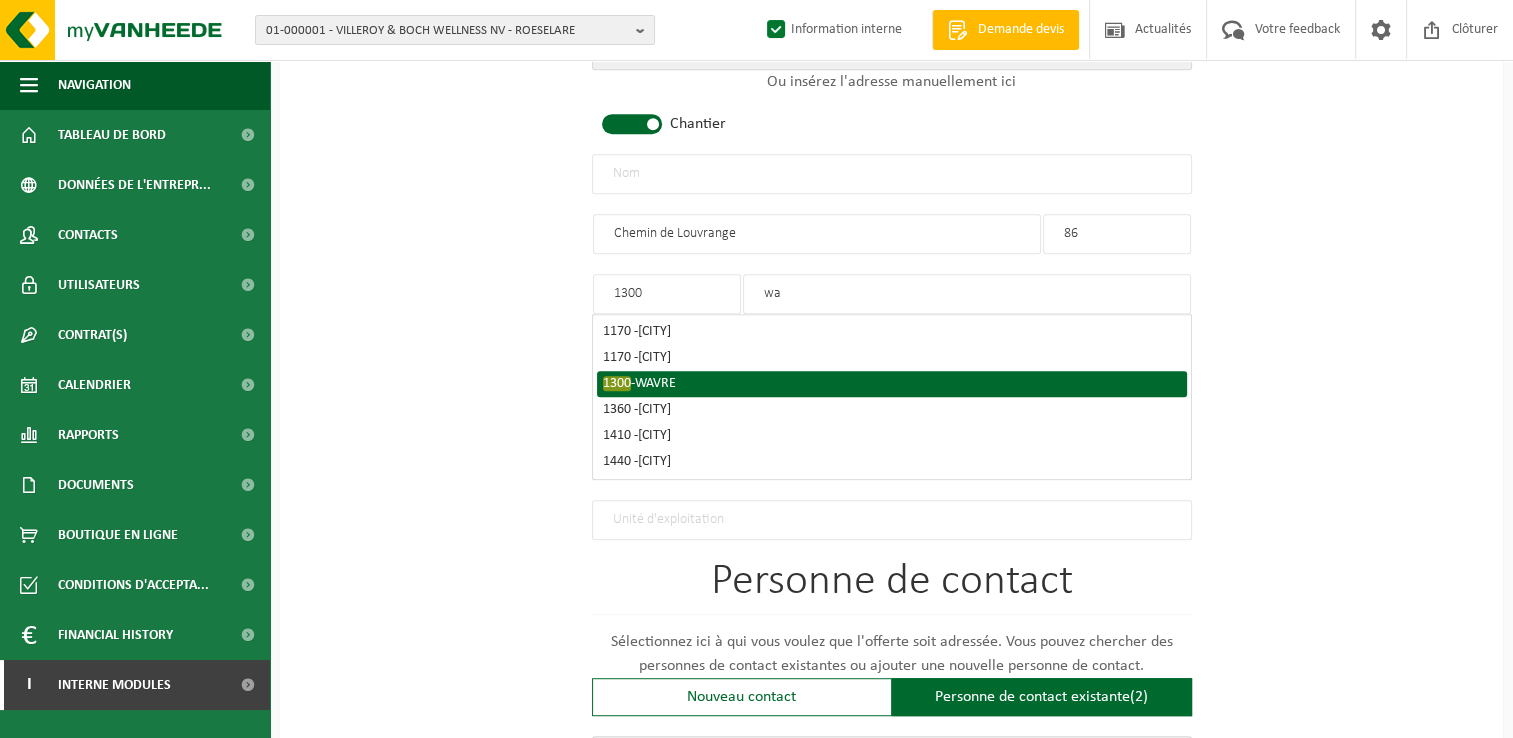 click on "WAVRE" at bounding box center [655, 383] 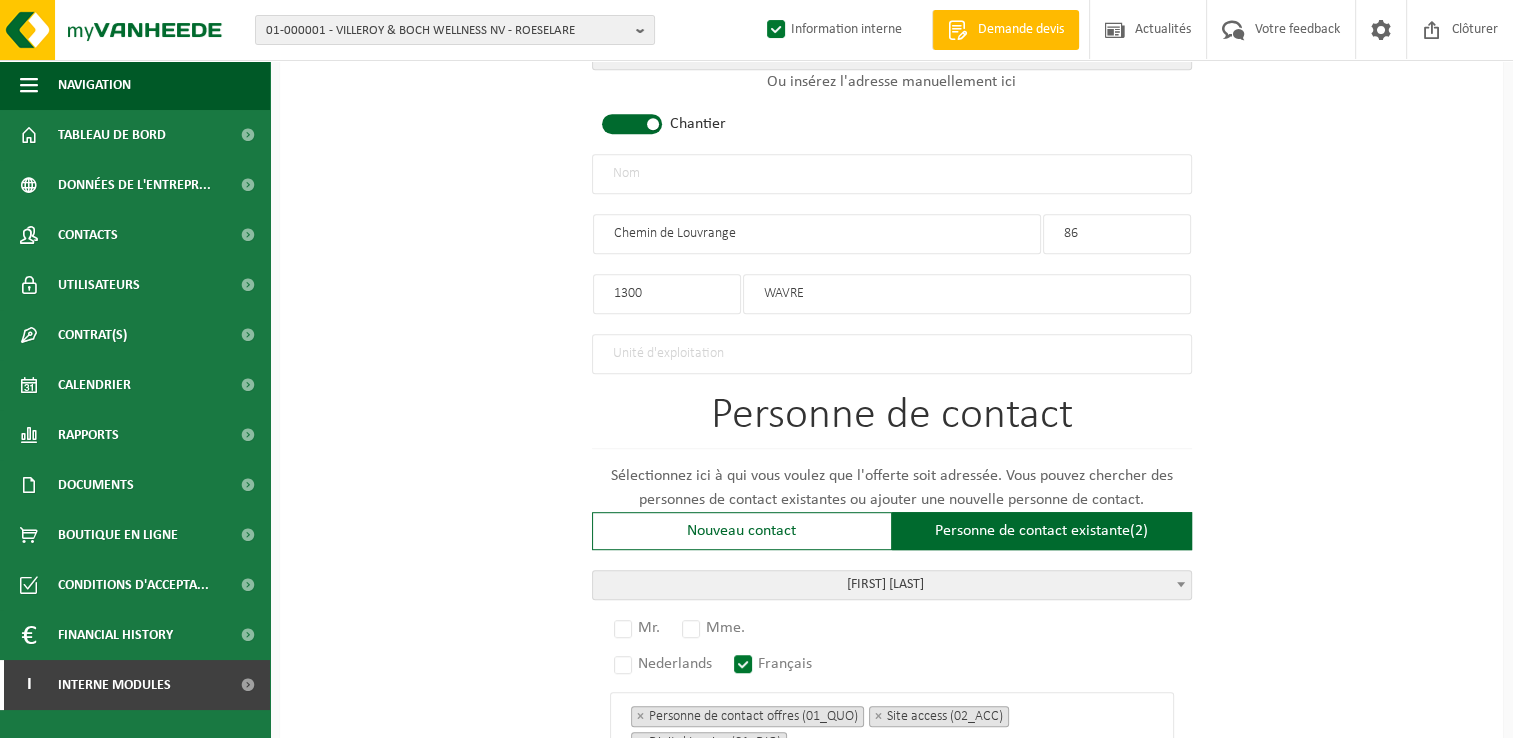 click at bounding box center (892, 174) 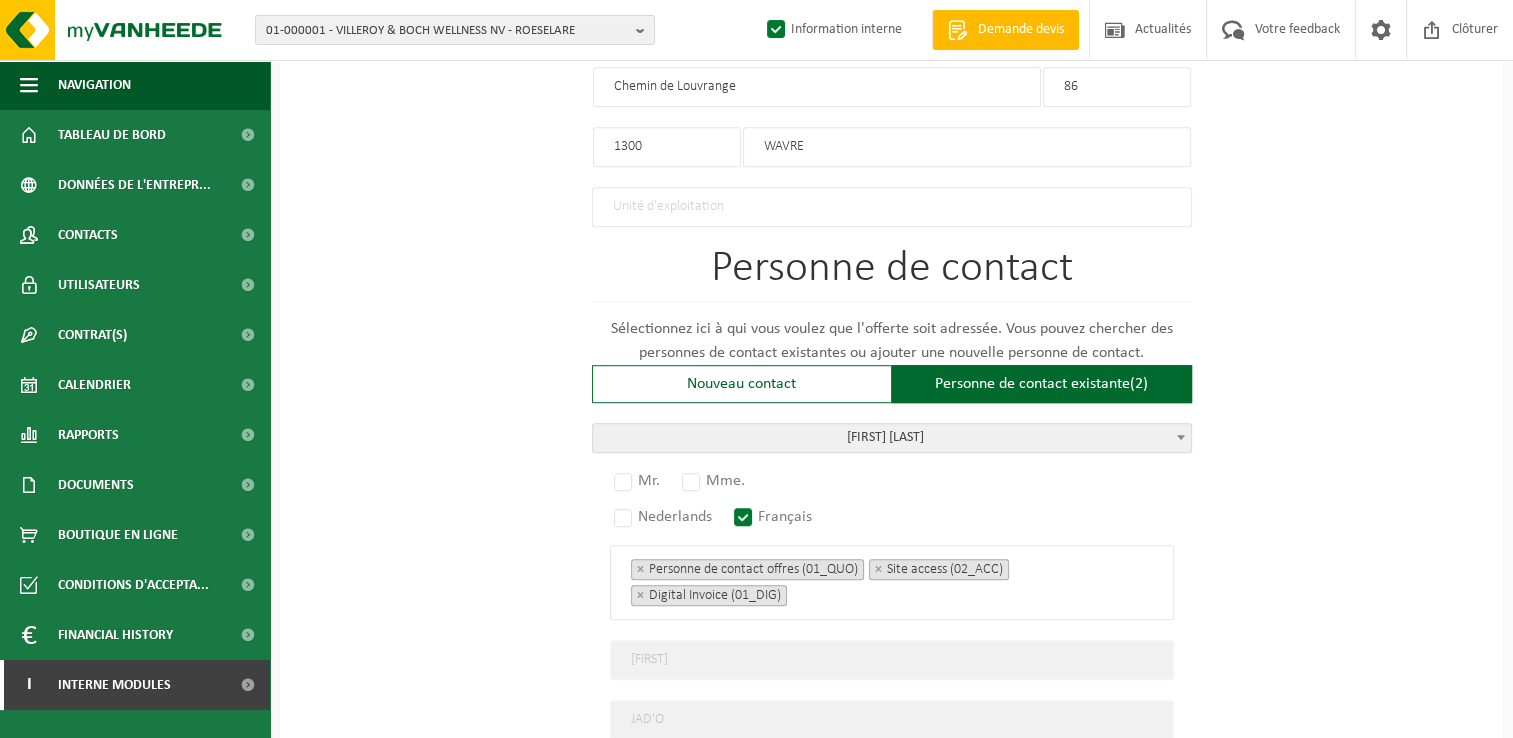 scroll, scrollTop: 1400, scrollLeft: 0, axis: vertical 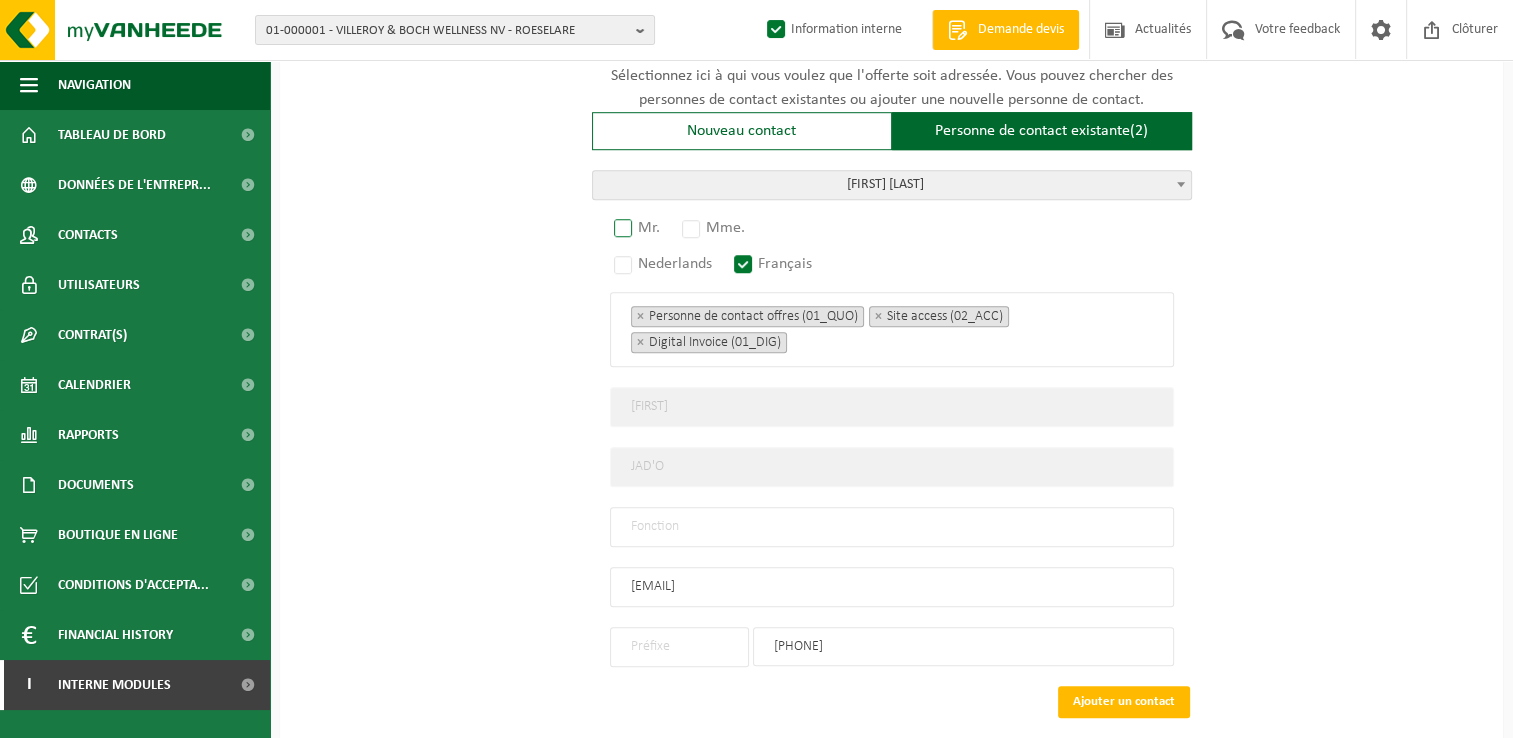 type on "JAD'O SRL - WAVRE" 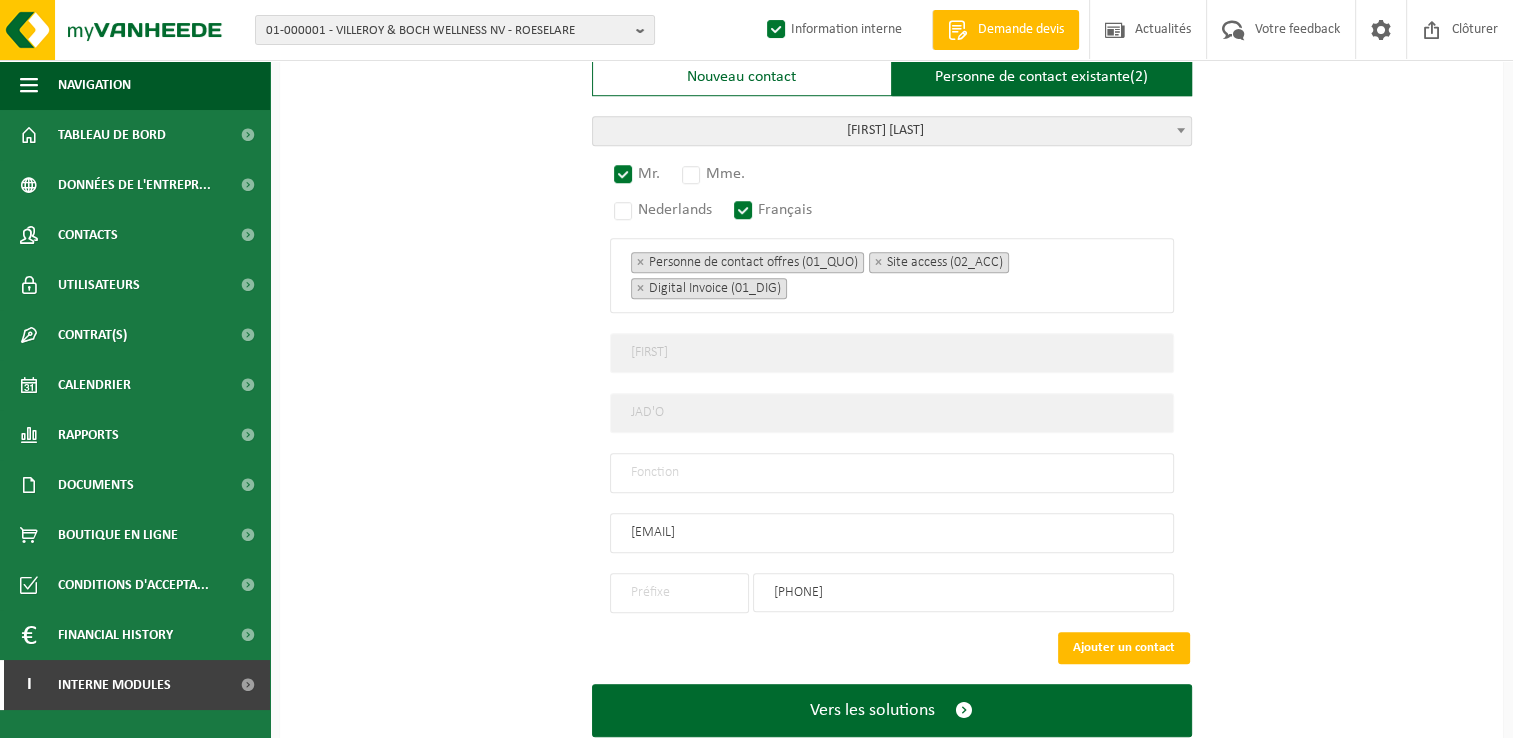 scroll, scrollTop: 1497, scrollLeft: 0, axis: vertical 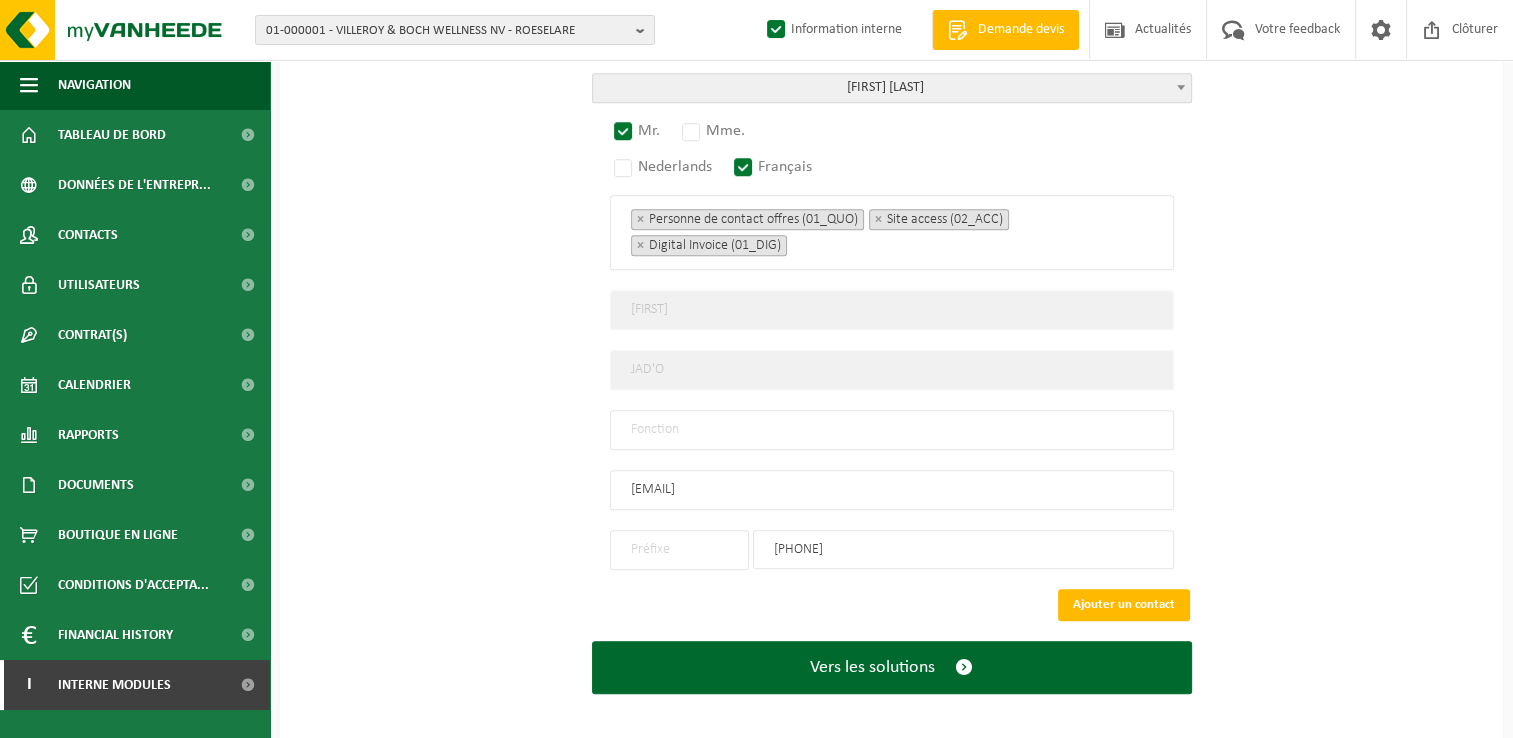 click at bounding box center (892, 430) 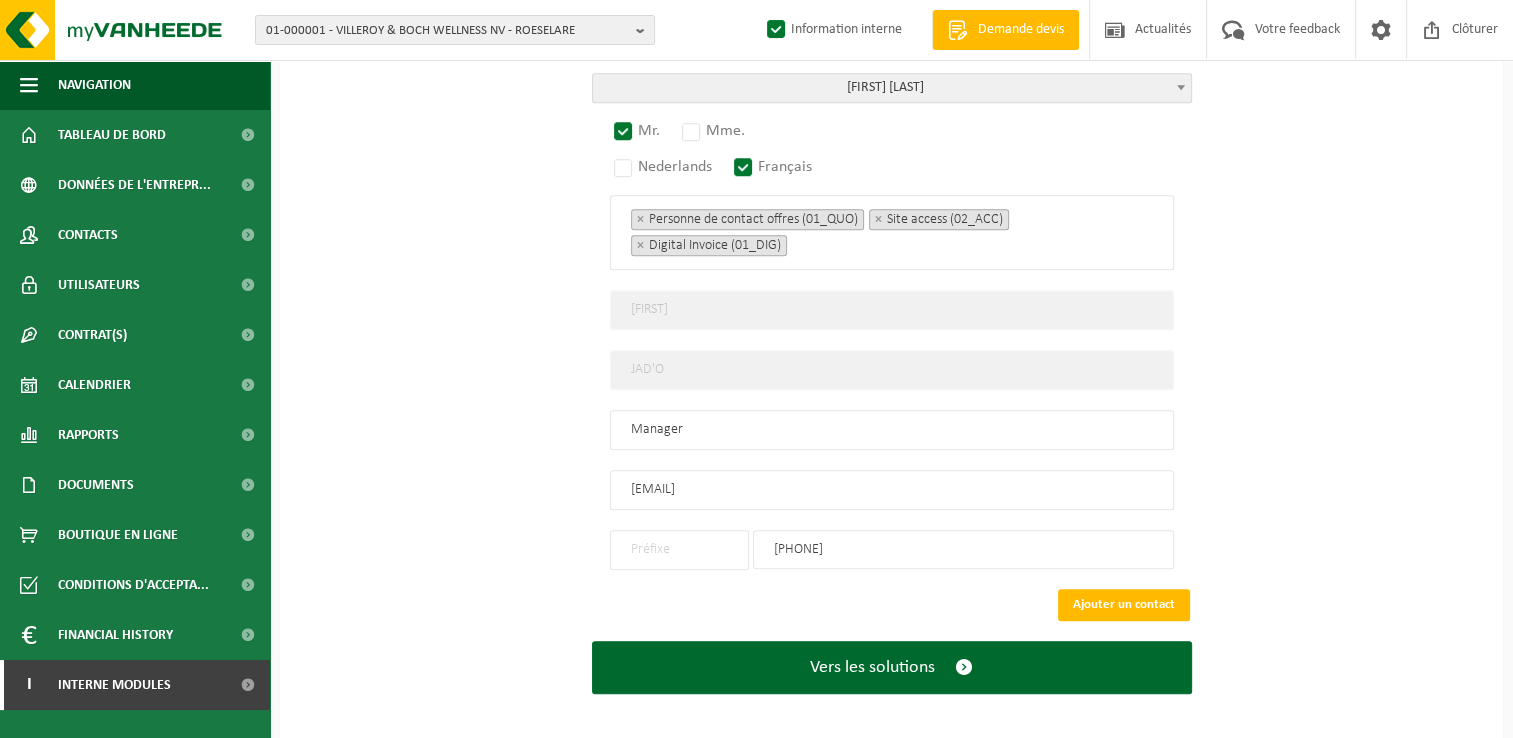 click at bounding box center (679, 550) 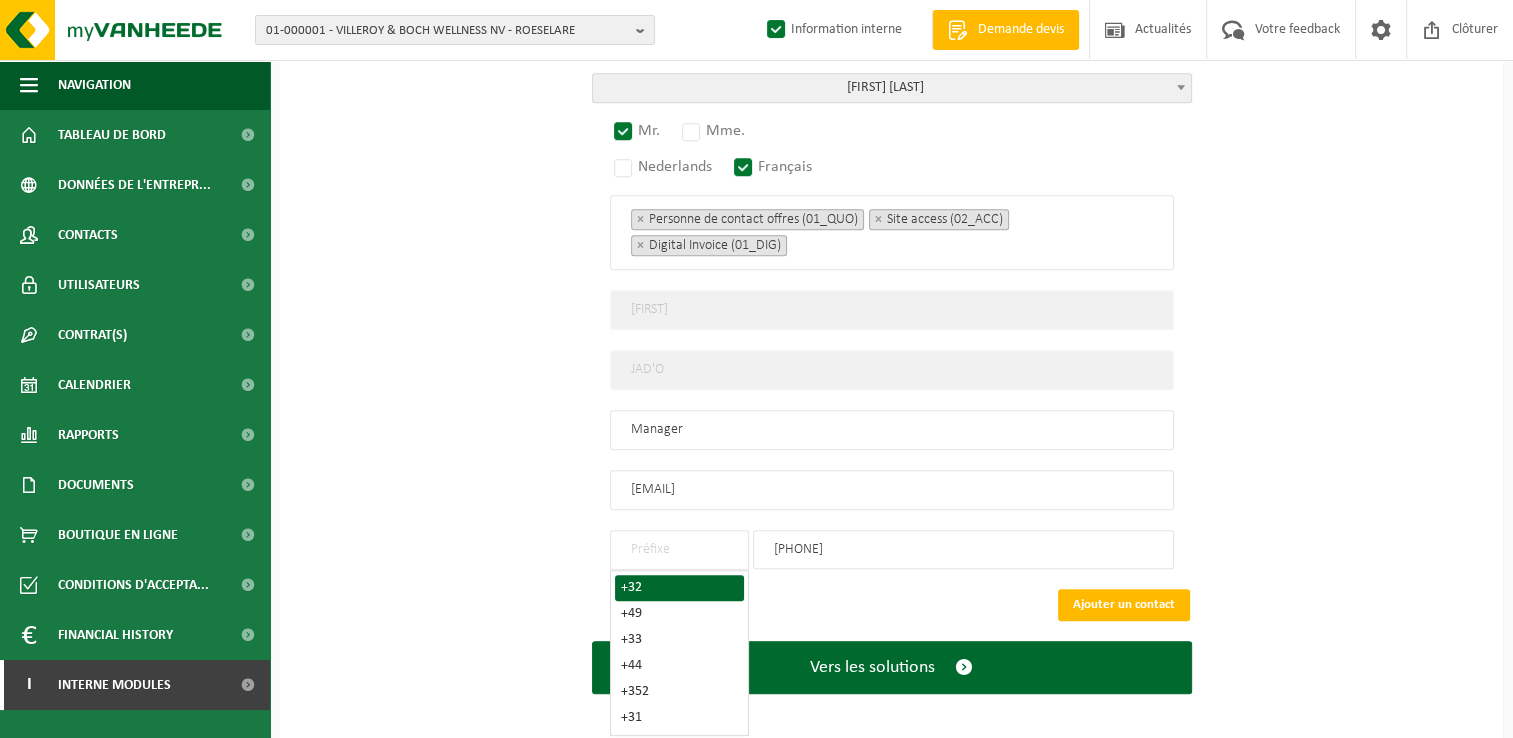 click on "+32" at bounding box center (679, 588) 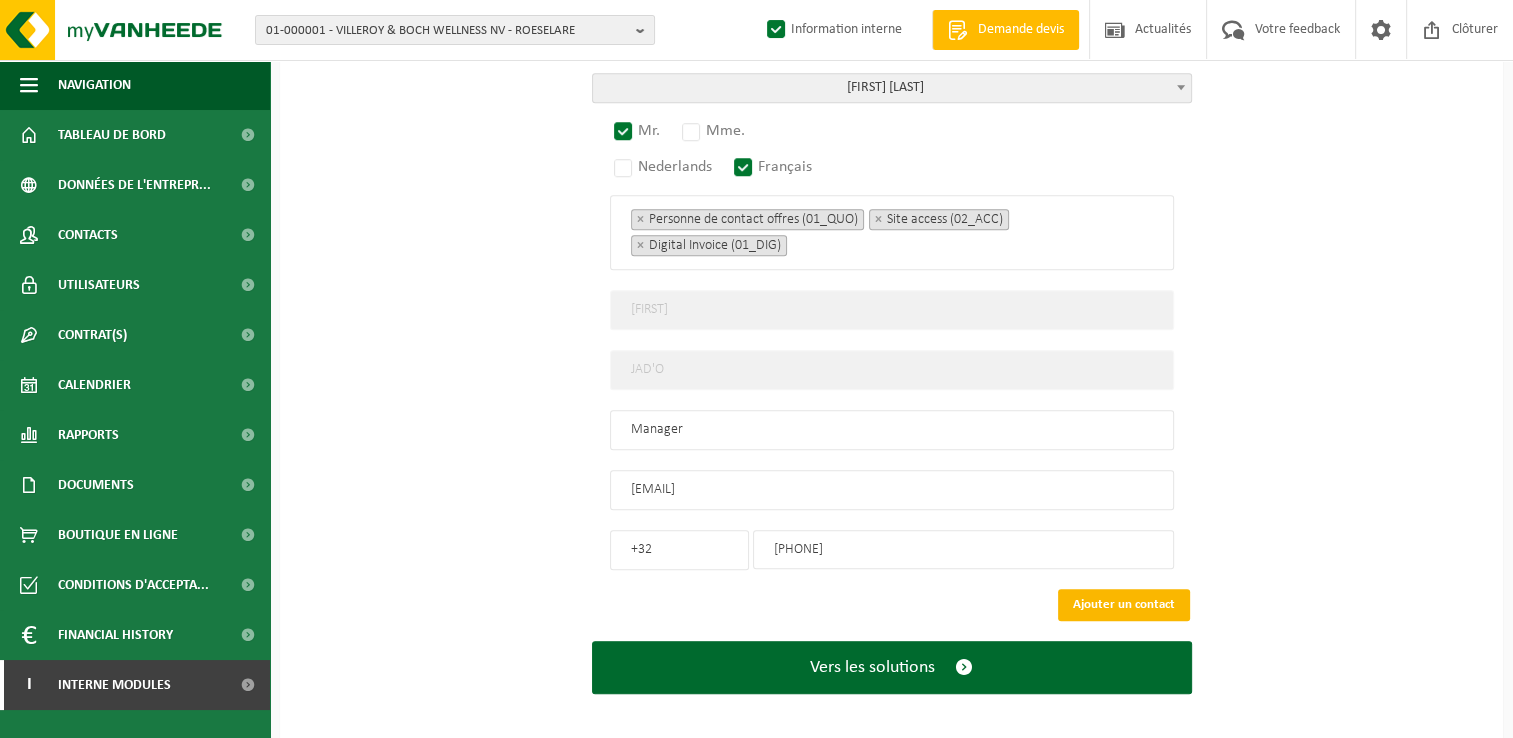 drag, startPoint x: 1097, startPoint y: 591, endPoint x: 1081, endPoint y: 602, distance: 19.416489 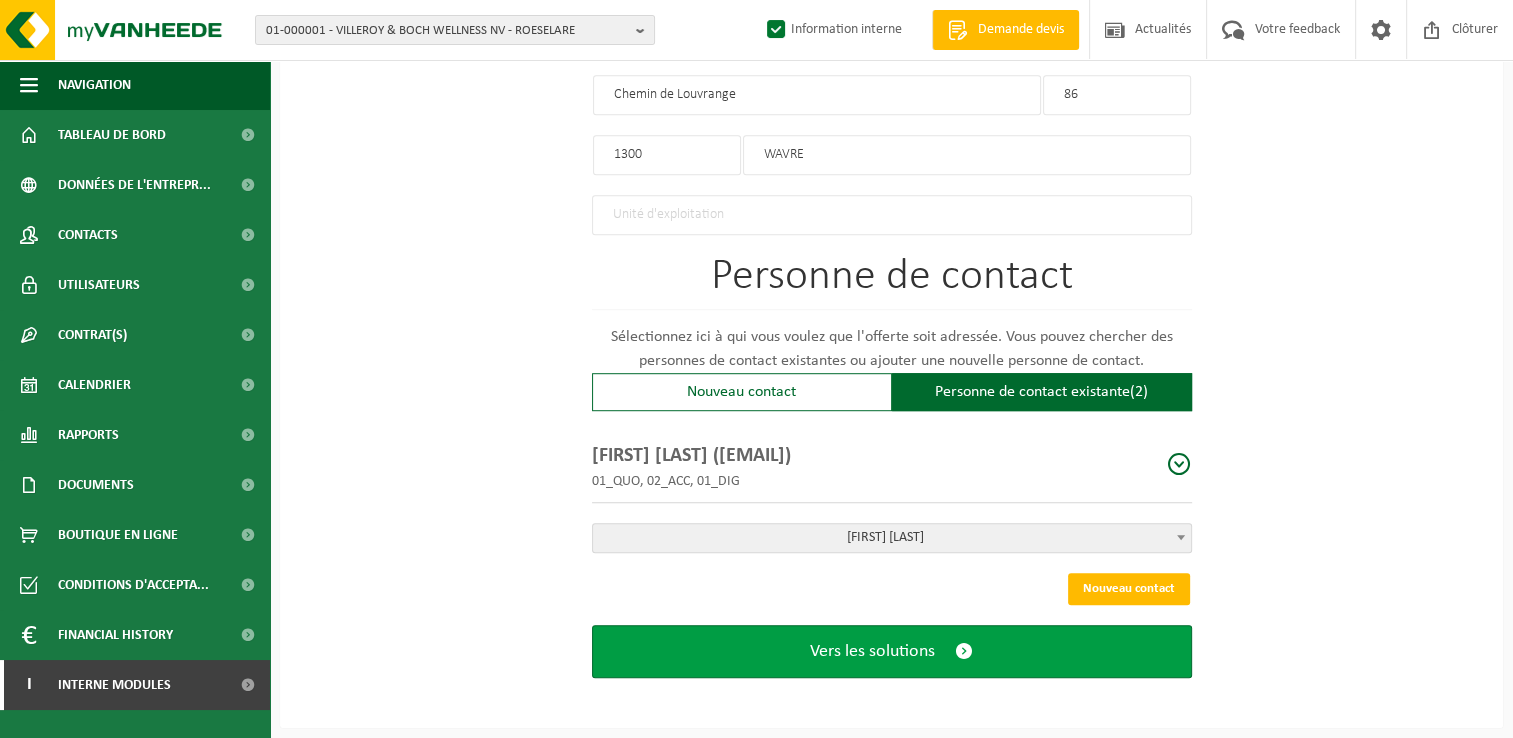 scroll, scrollTop: 1128, scrollLeft: 0, axis: vertical 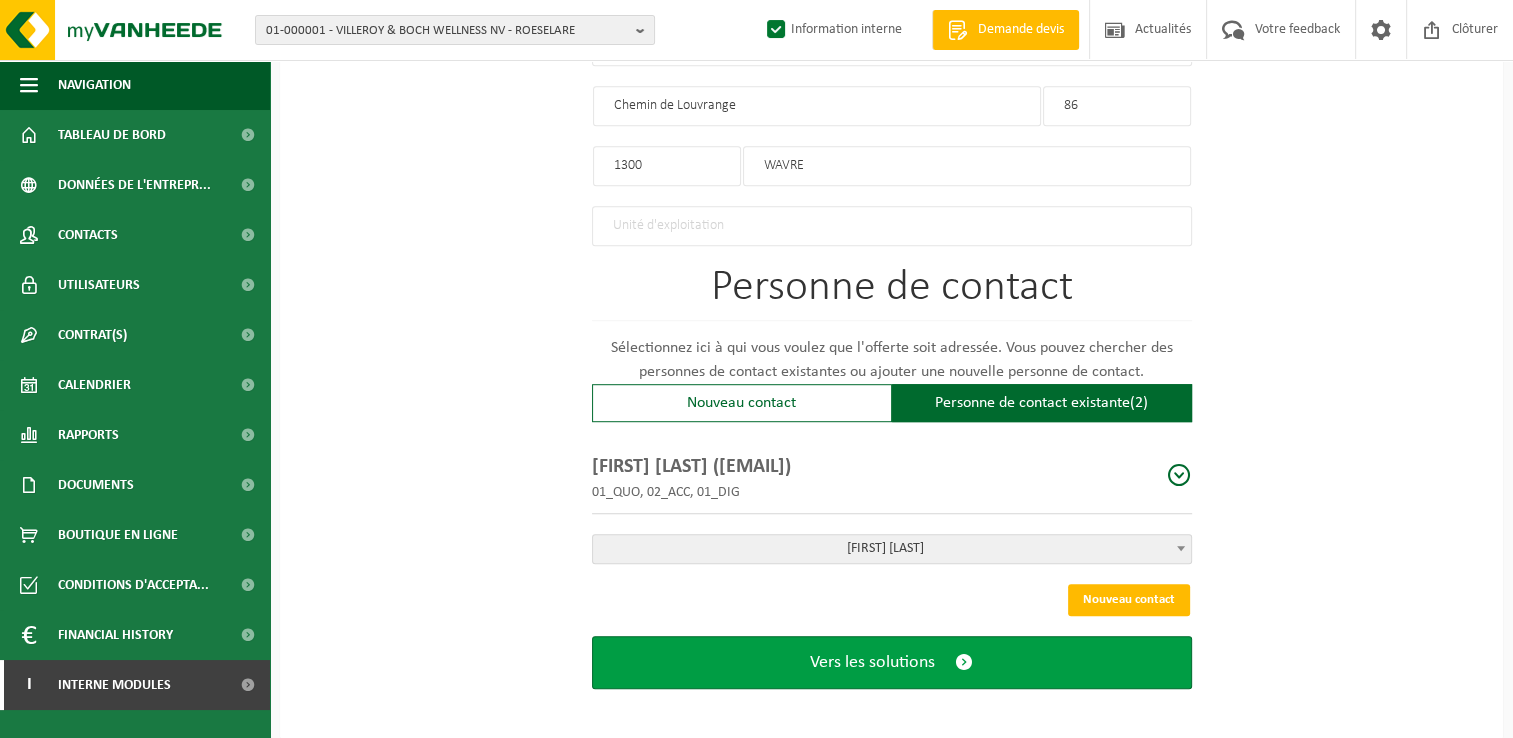 click on "Vers les solutions" at bounding box center [892, 662] 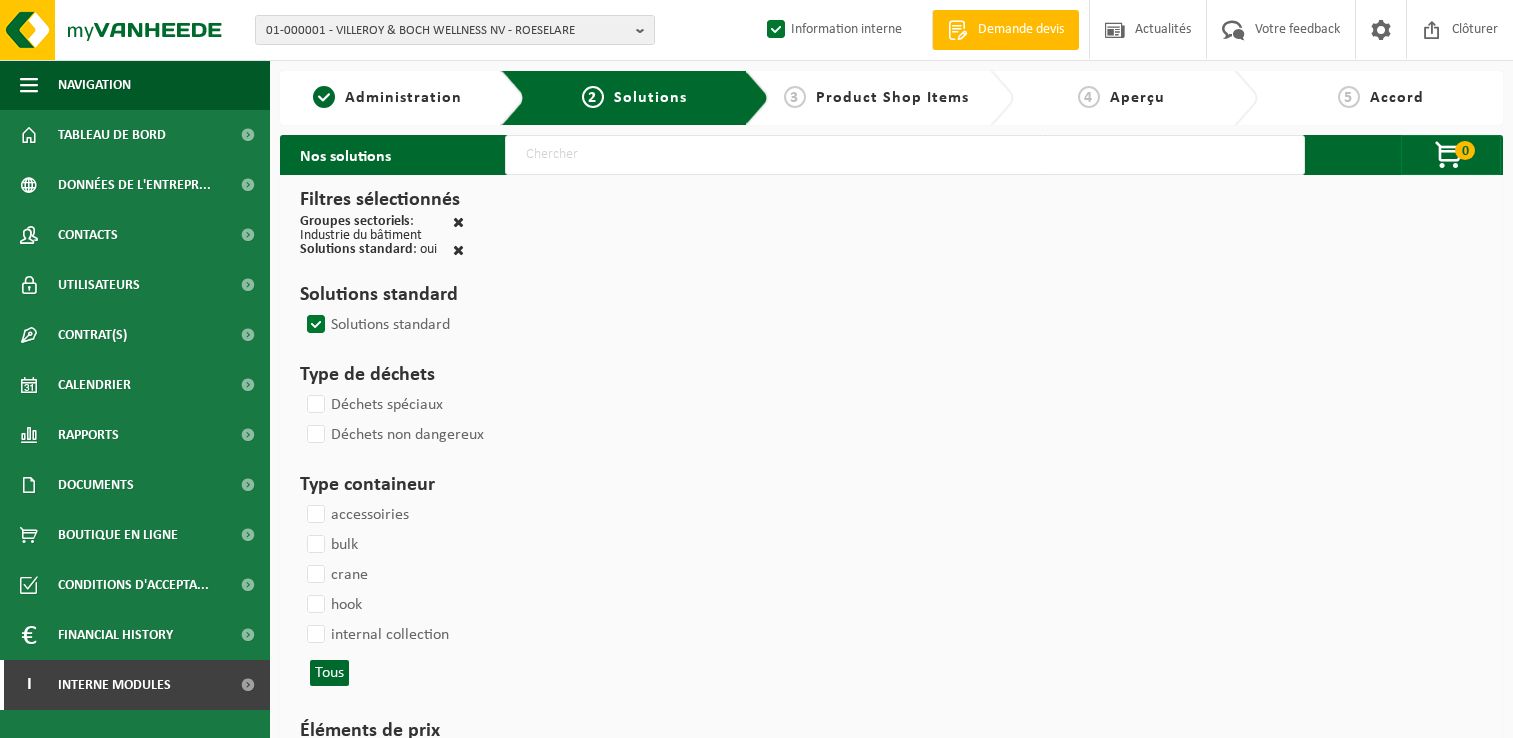 scroll, scrollTop: 0, scrollLeft: 0, axis: both 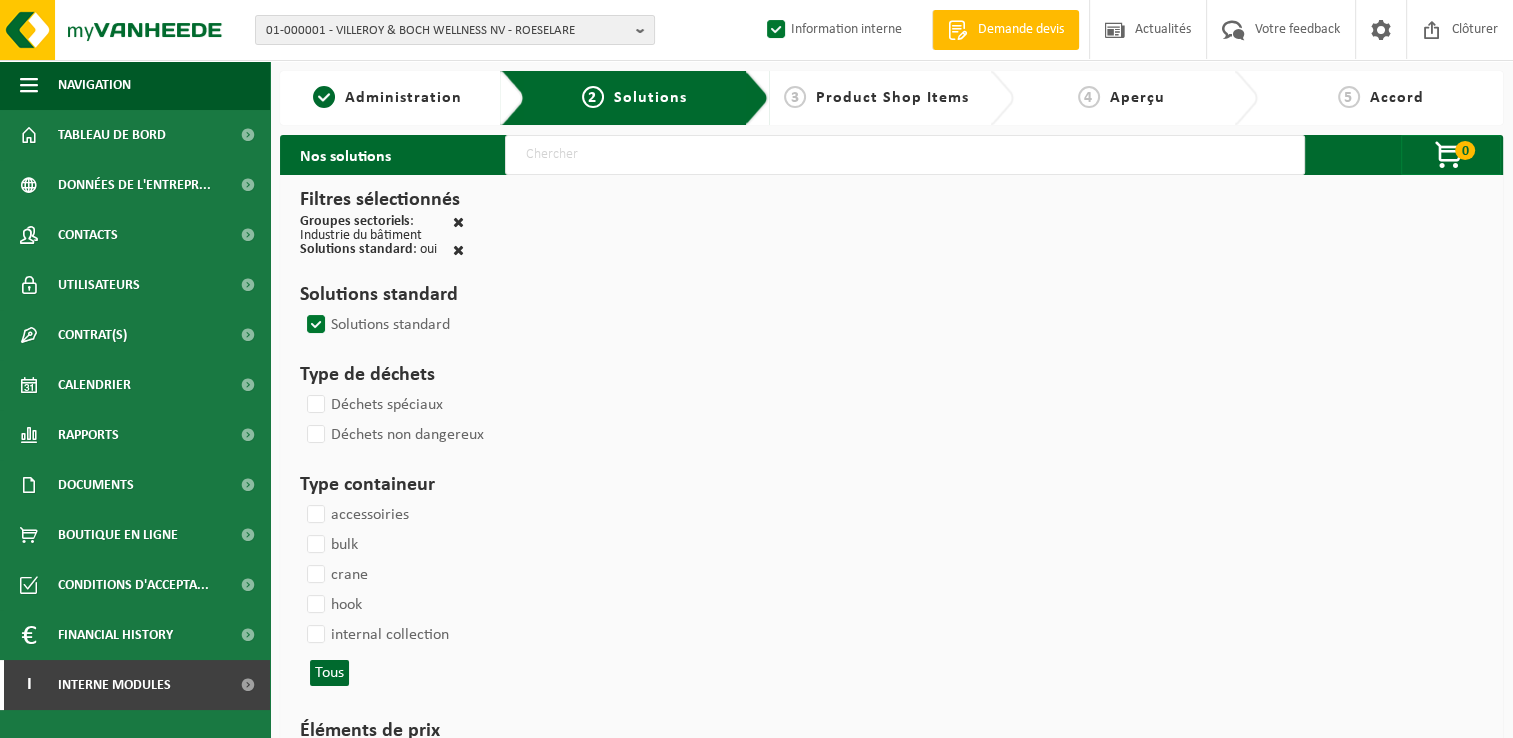 click at bounding box center [905, 155] 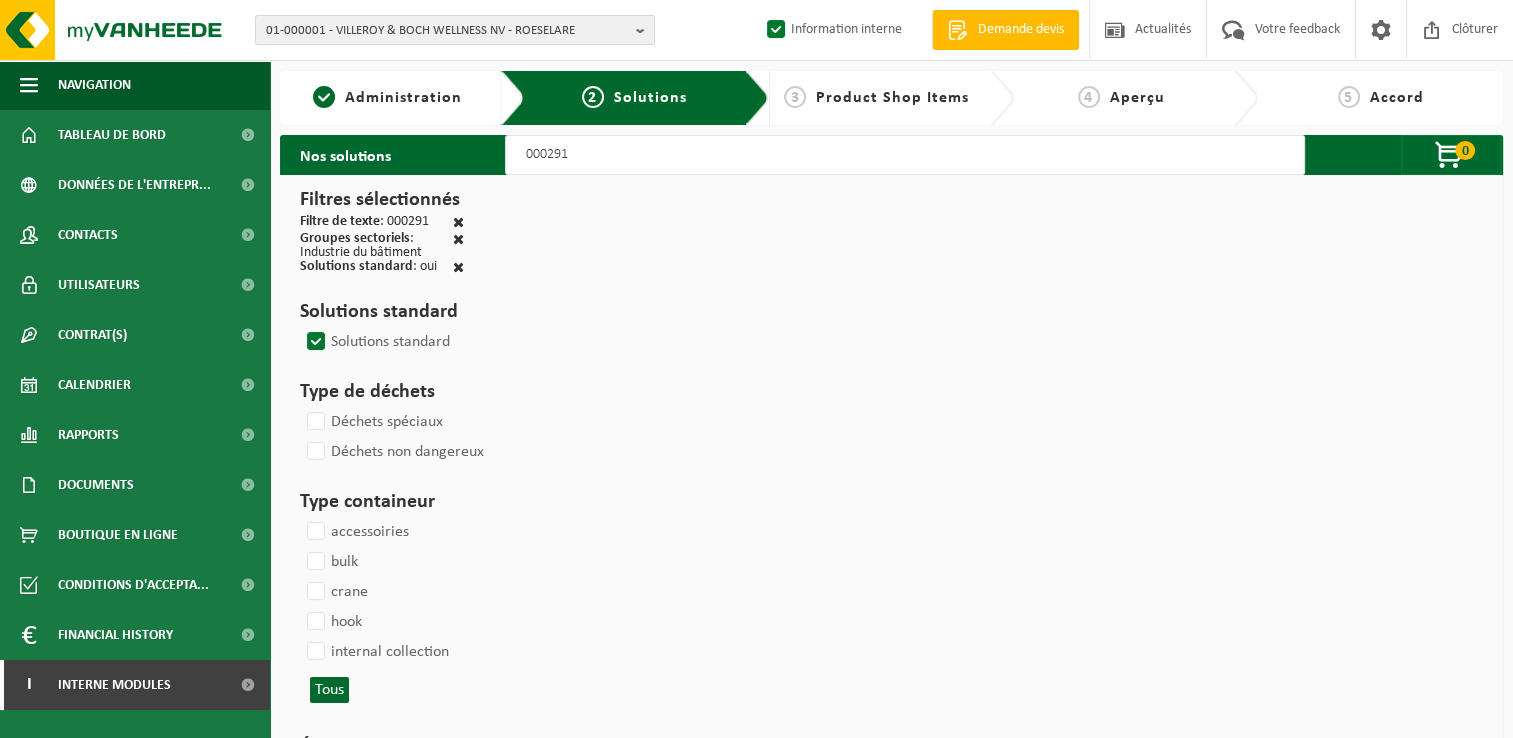 select 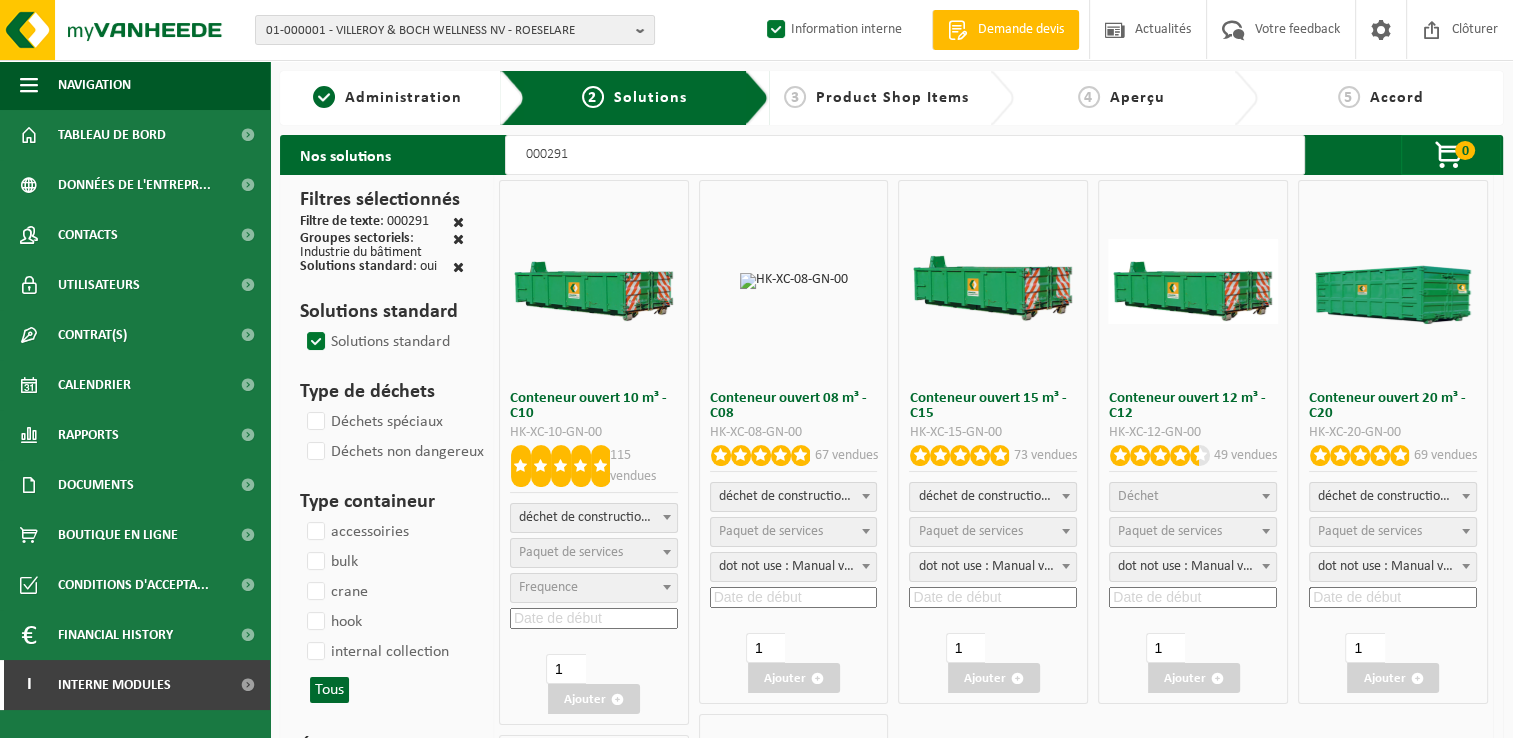 select 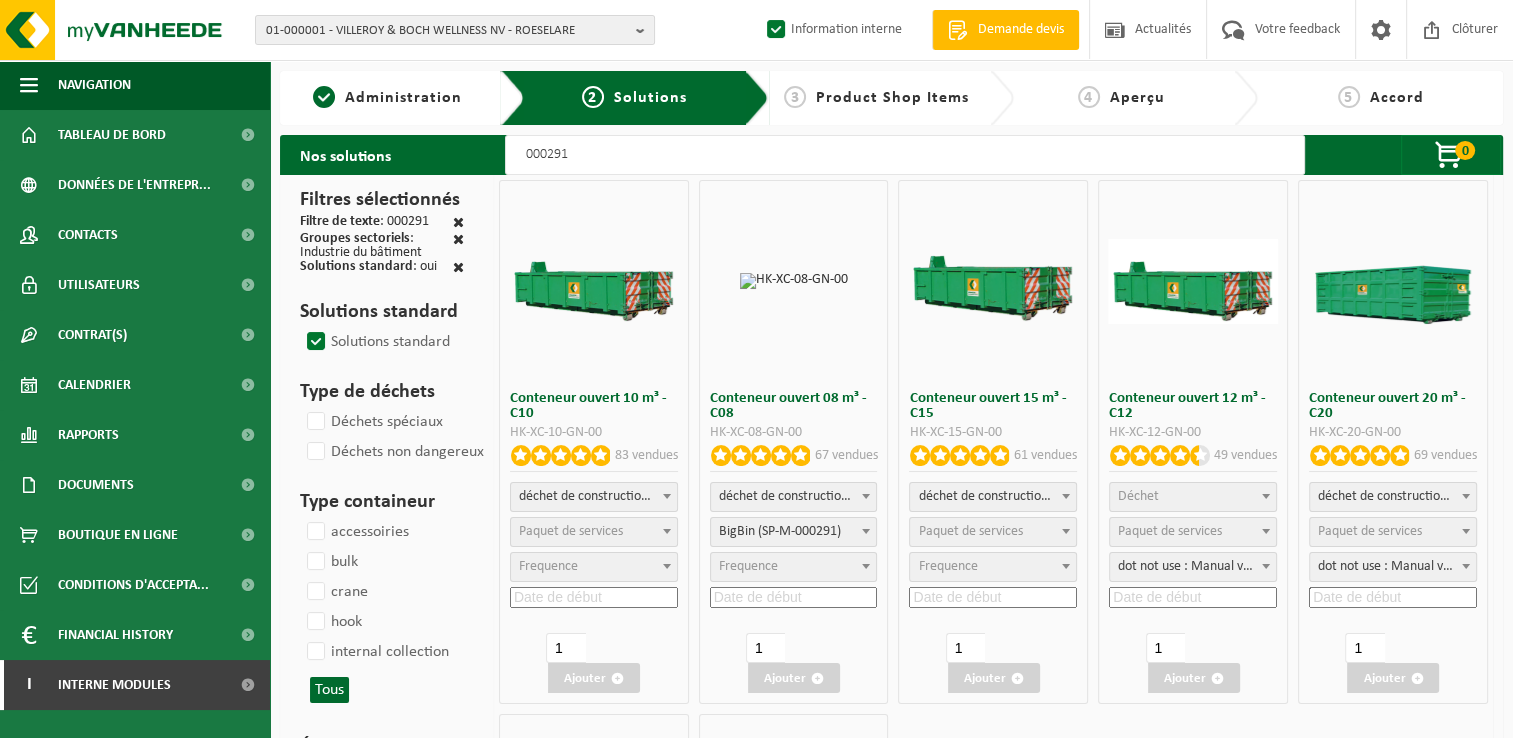 select 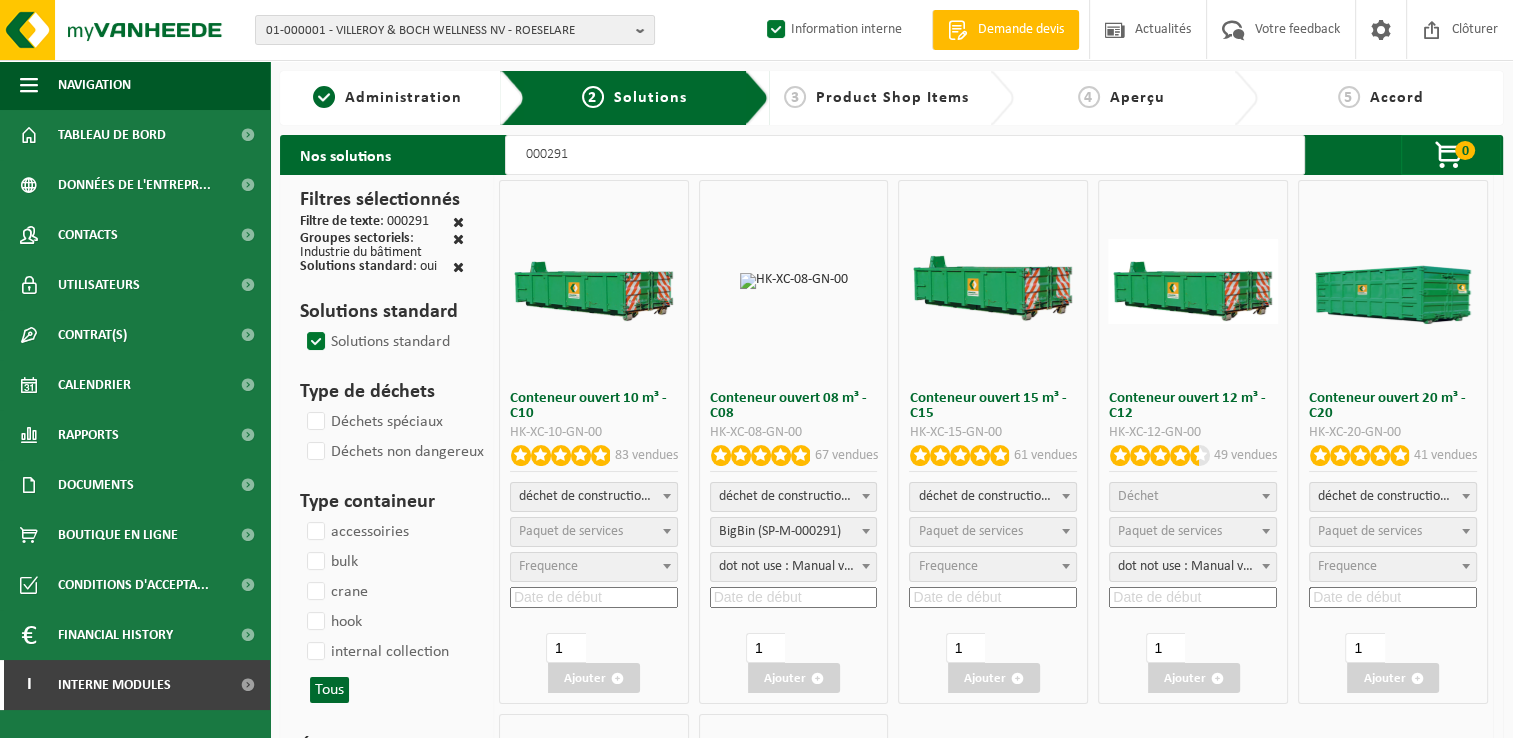 select on "25" 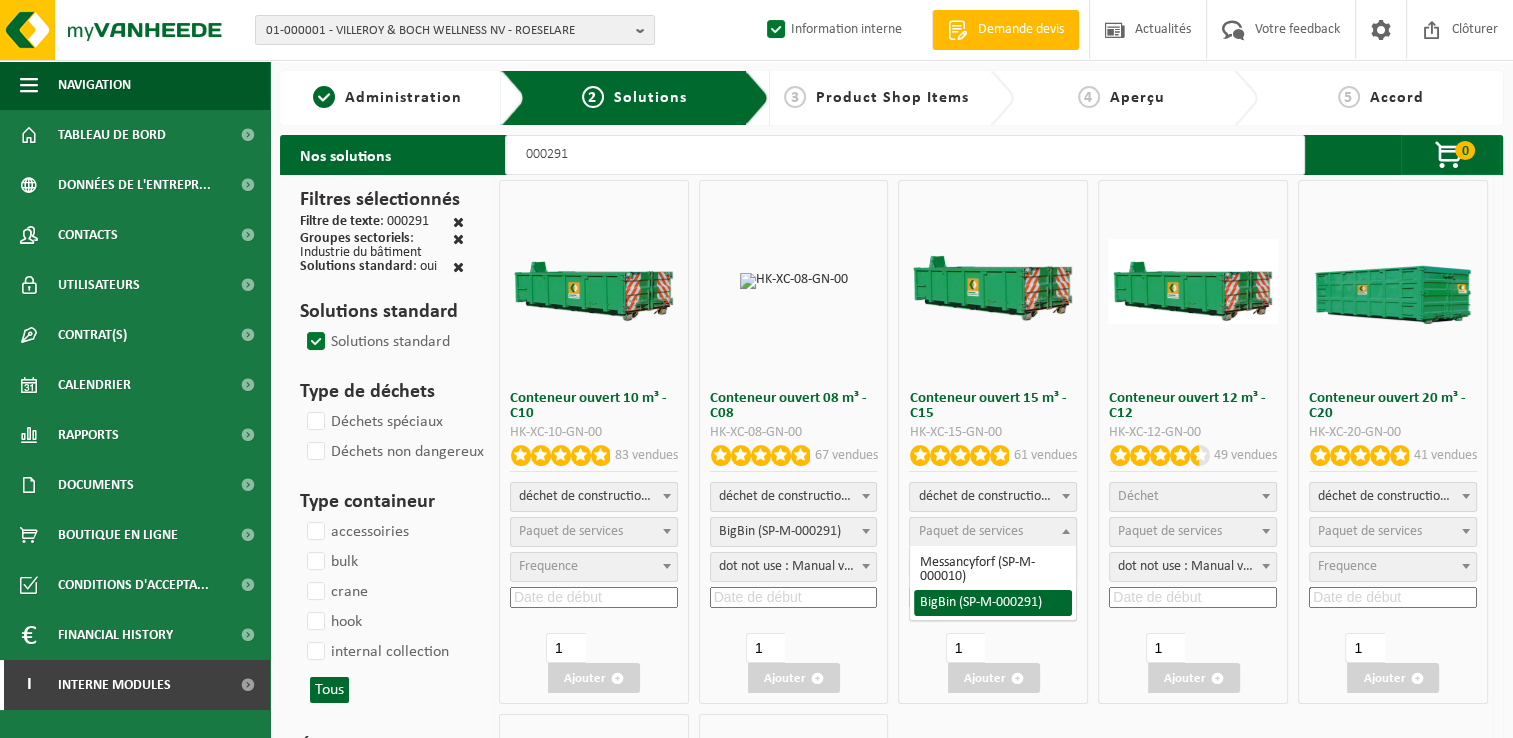 select on "197" 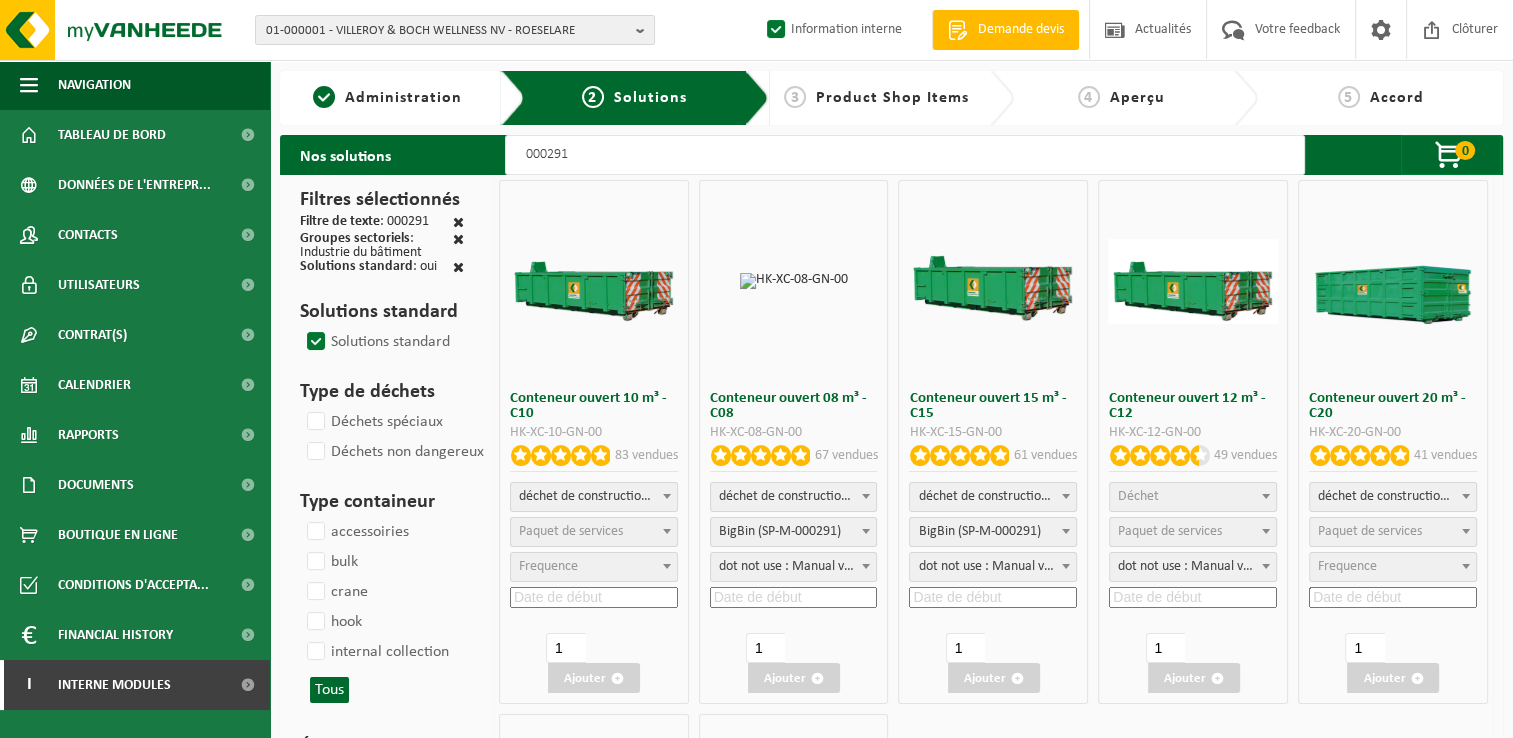 click on "dot not use : Manual voor MyVanheede" at bounding box center [993, 567] 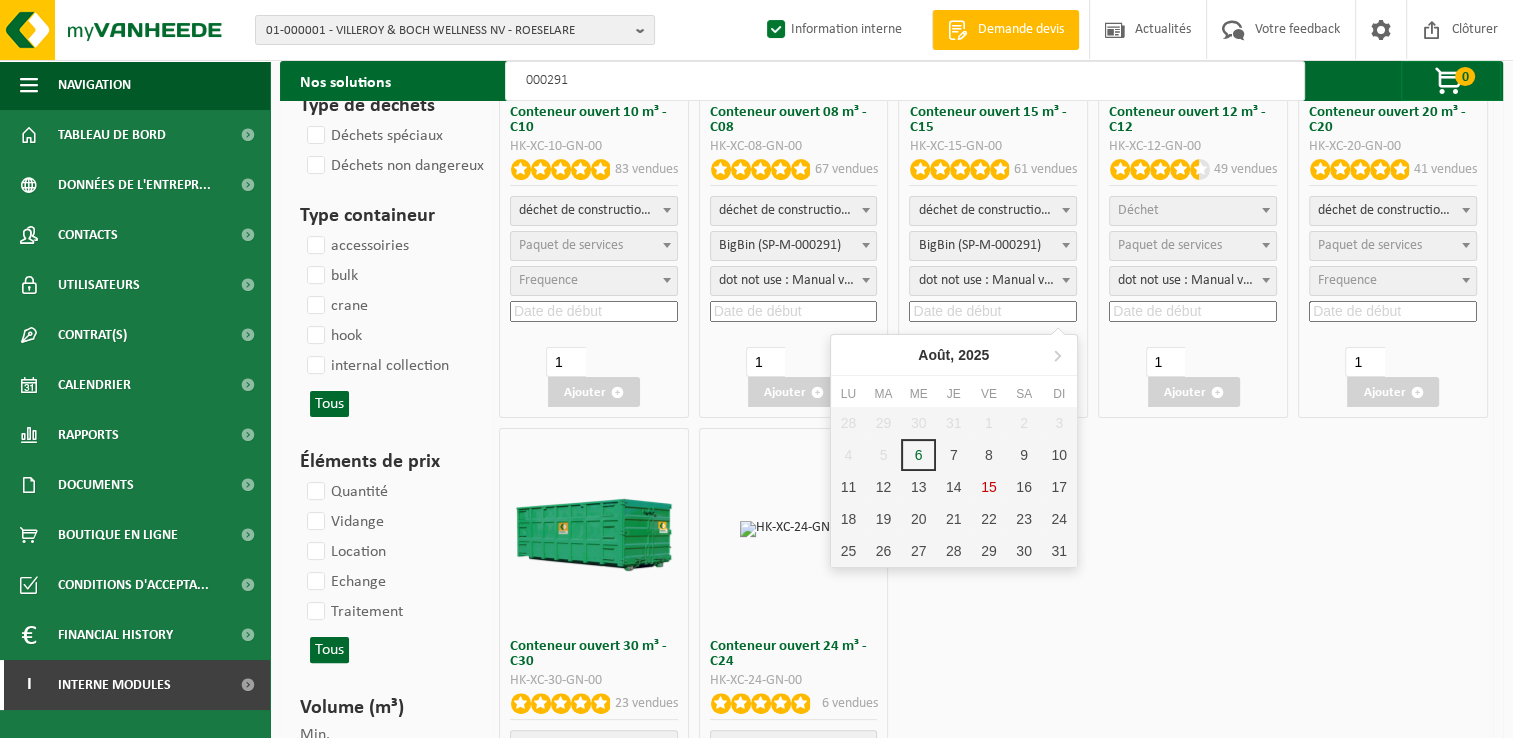 scroll, scrollTop: 300, scrollLeft: 0, axis: vertical 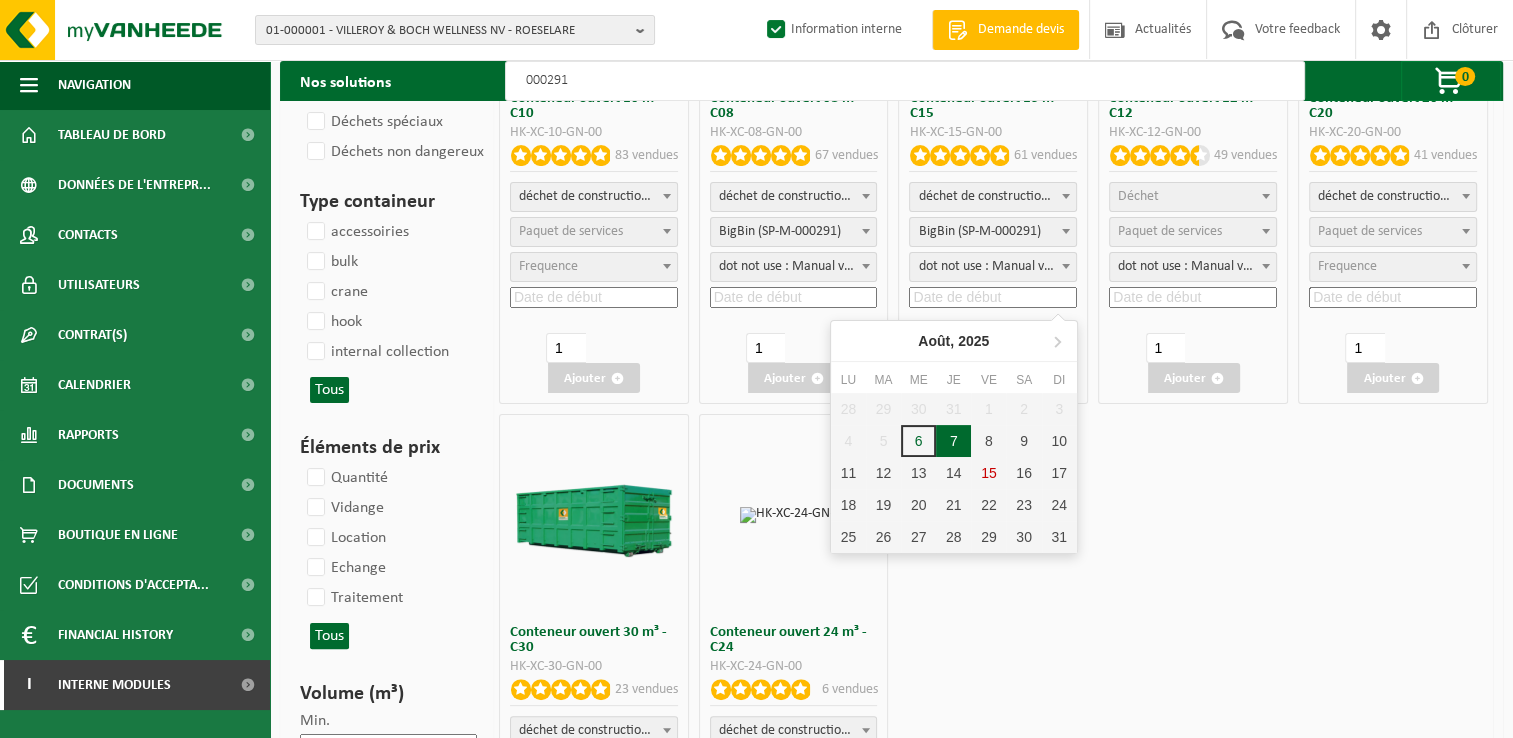 click on "7" at bounding box center (953, 441) 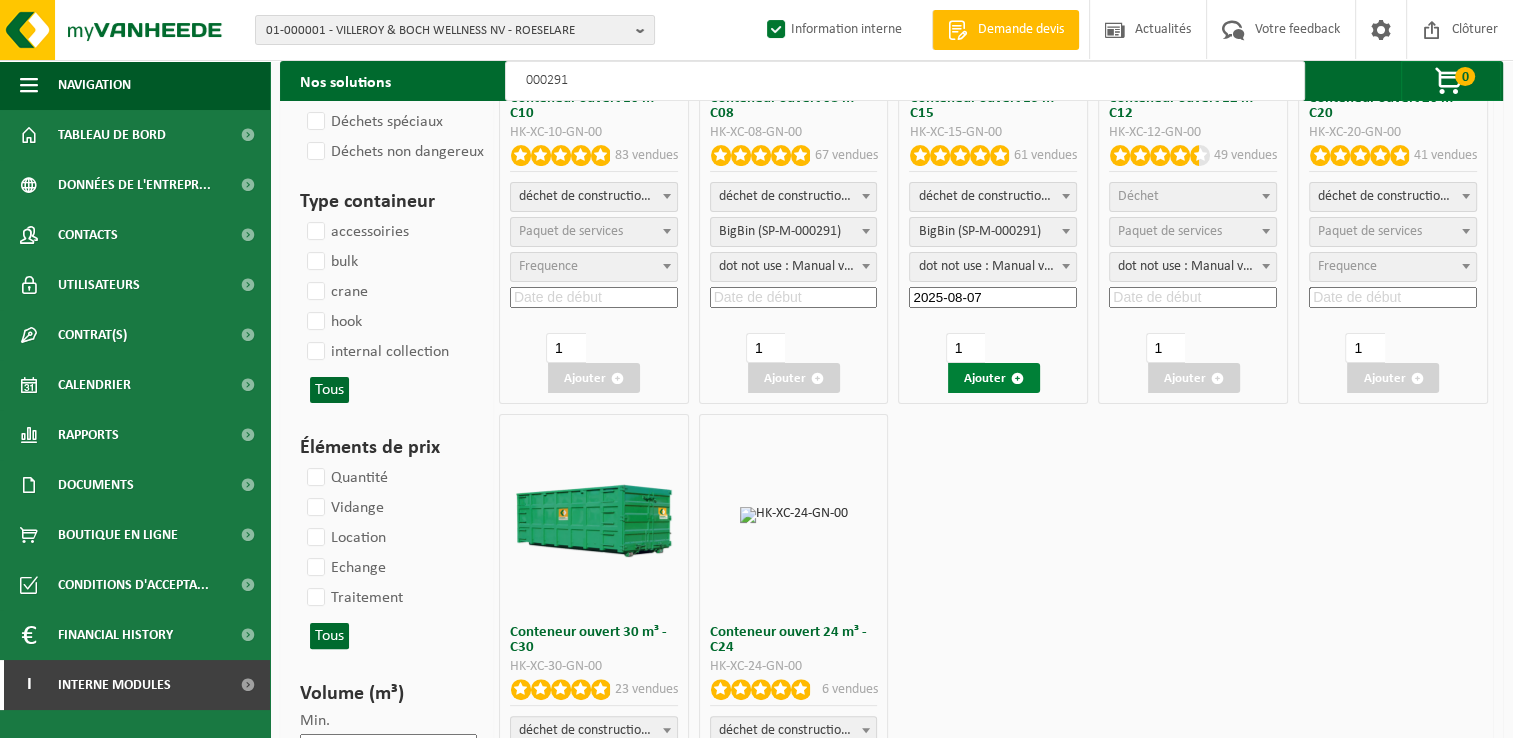 click on "Ajouter" at bounding box center [994, 378] 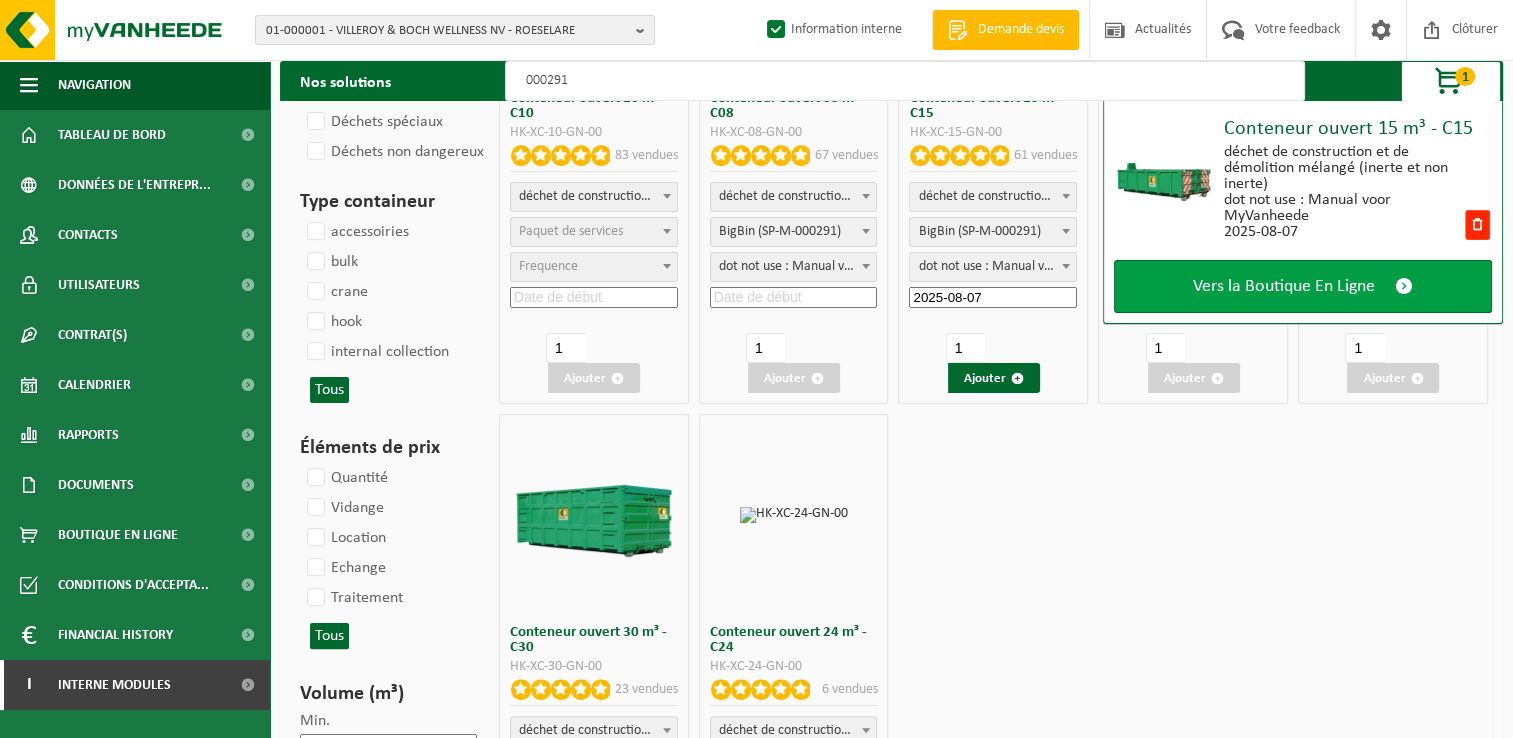 click on "Vers la Boutique En Ligne" at bounding box center [1303, 286] 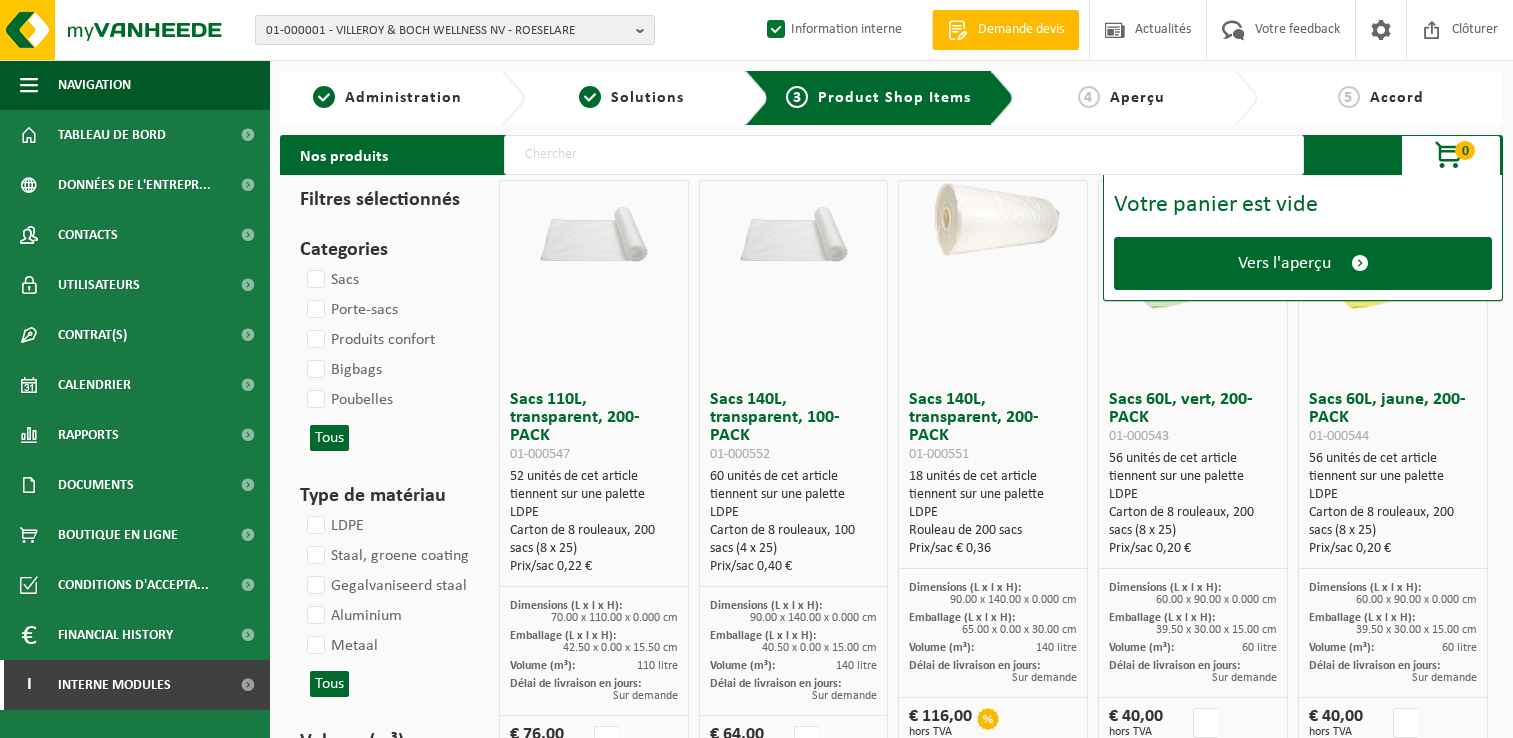 scroll, scrollTop: 0, scrollLeft: 0, axis: both 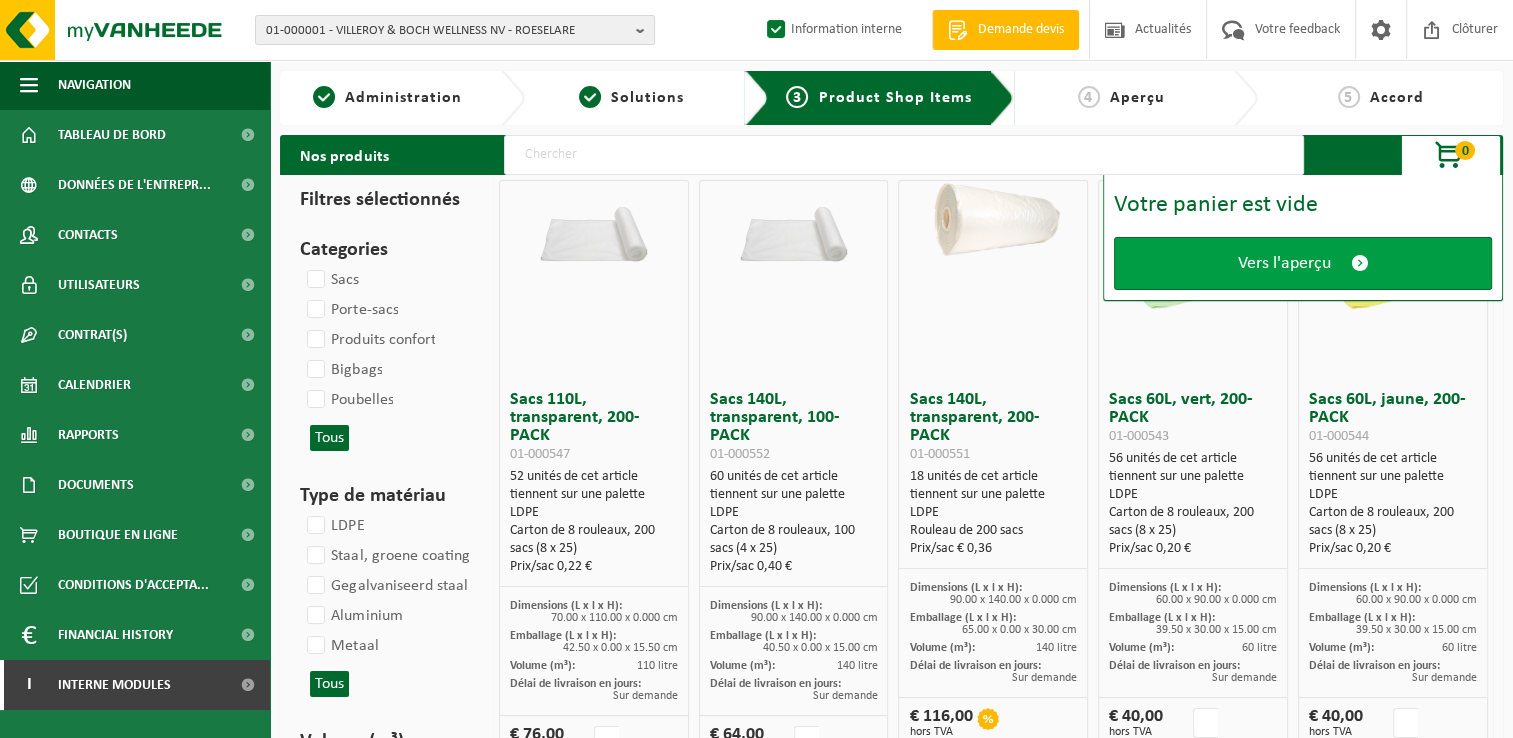 click on "Vers l'aperçu" at bounding box center (1303, 263) 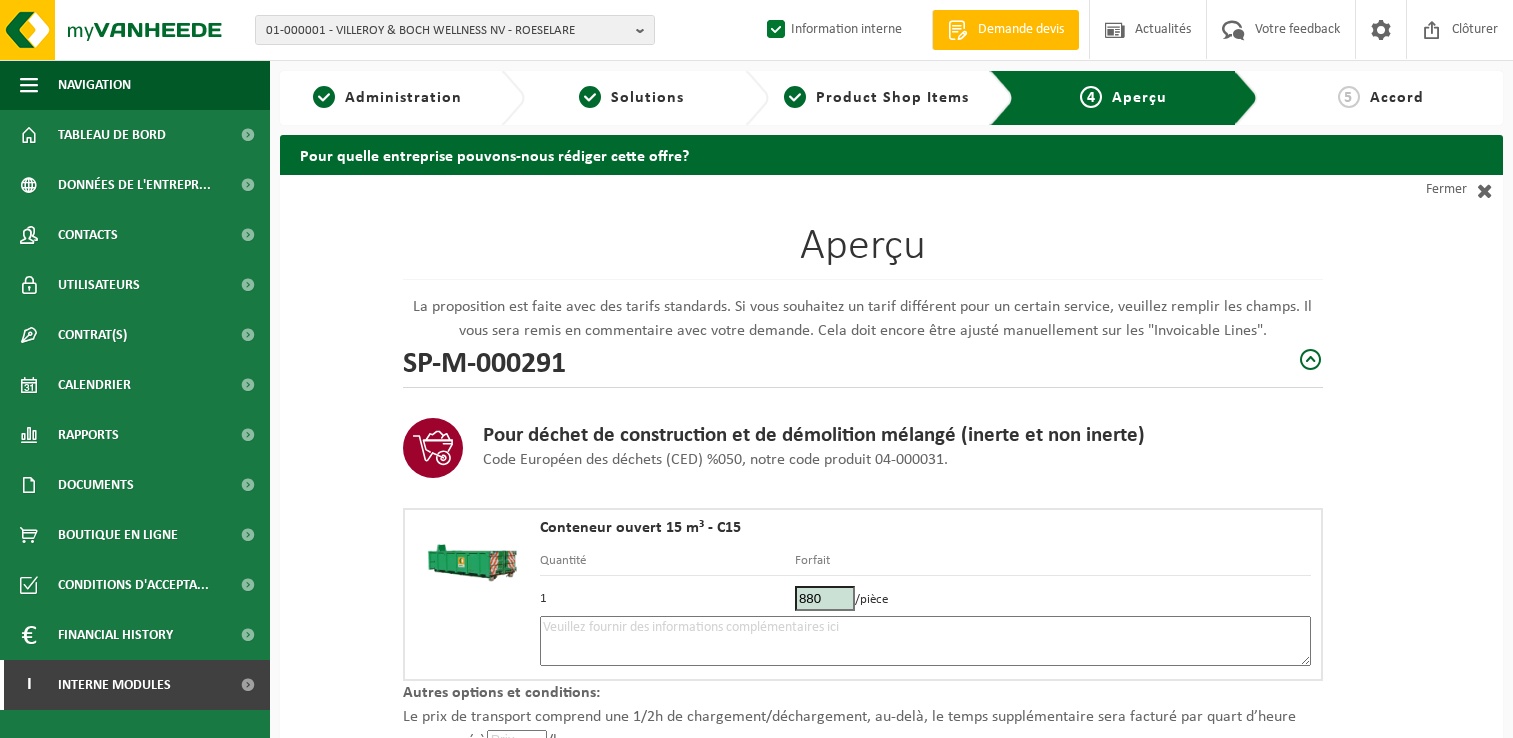 scroll, scrollTop: 0, scrollLeft: 0, axis: both 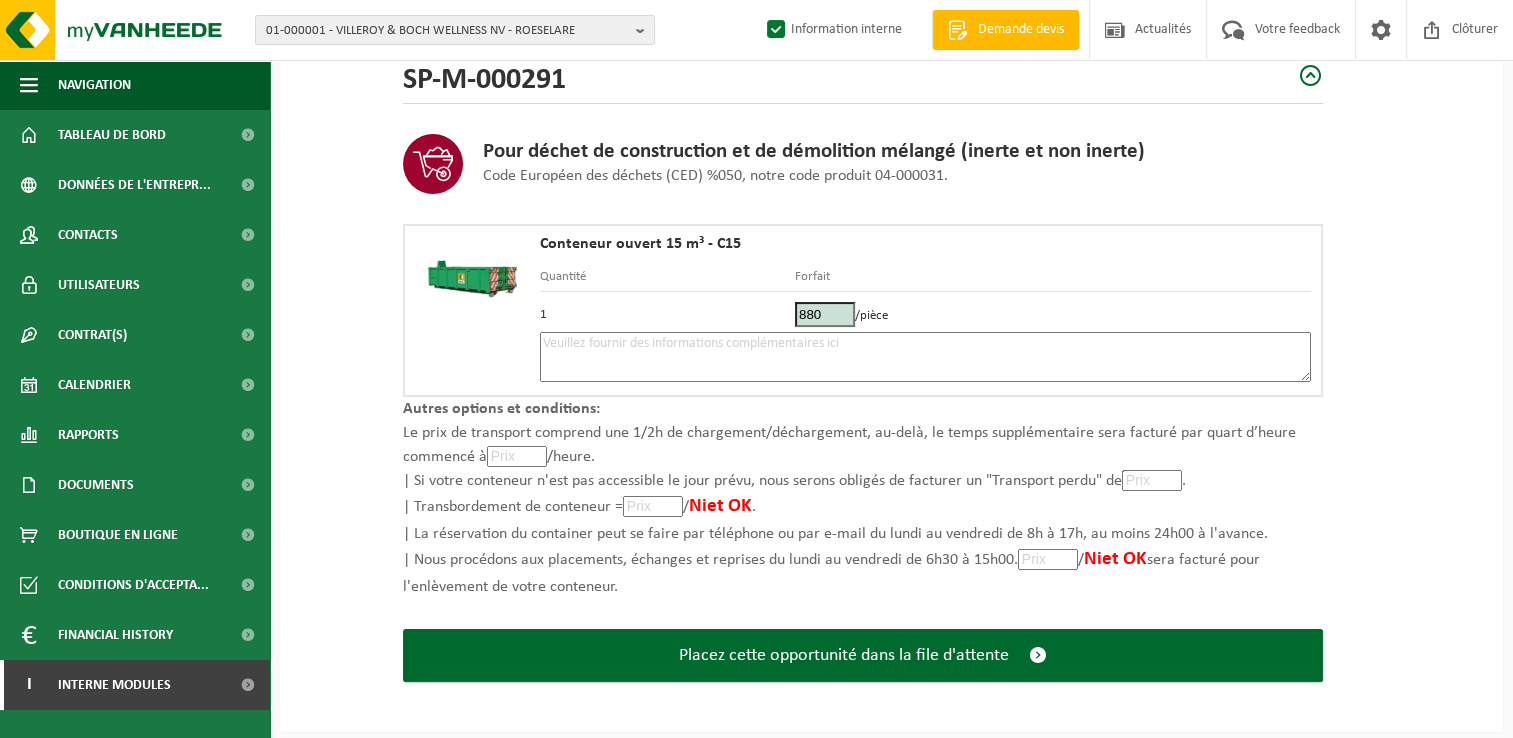 click at bounding box center [925, 357] 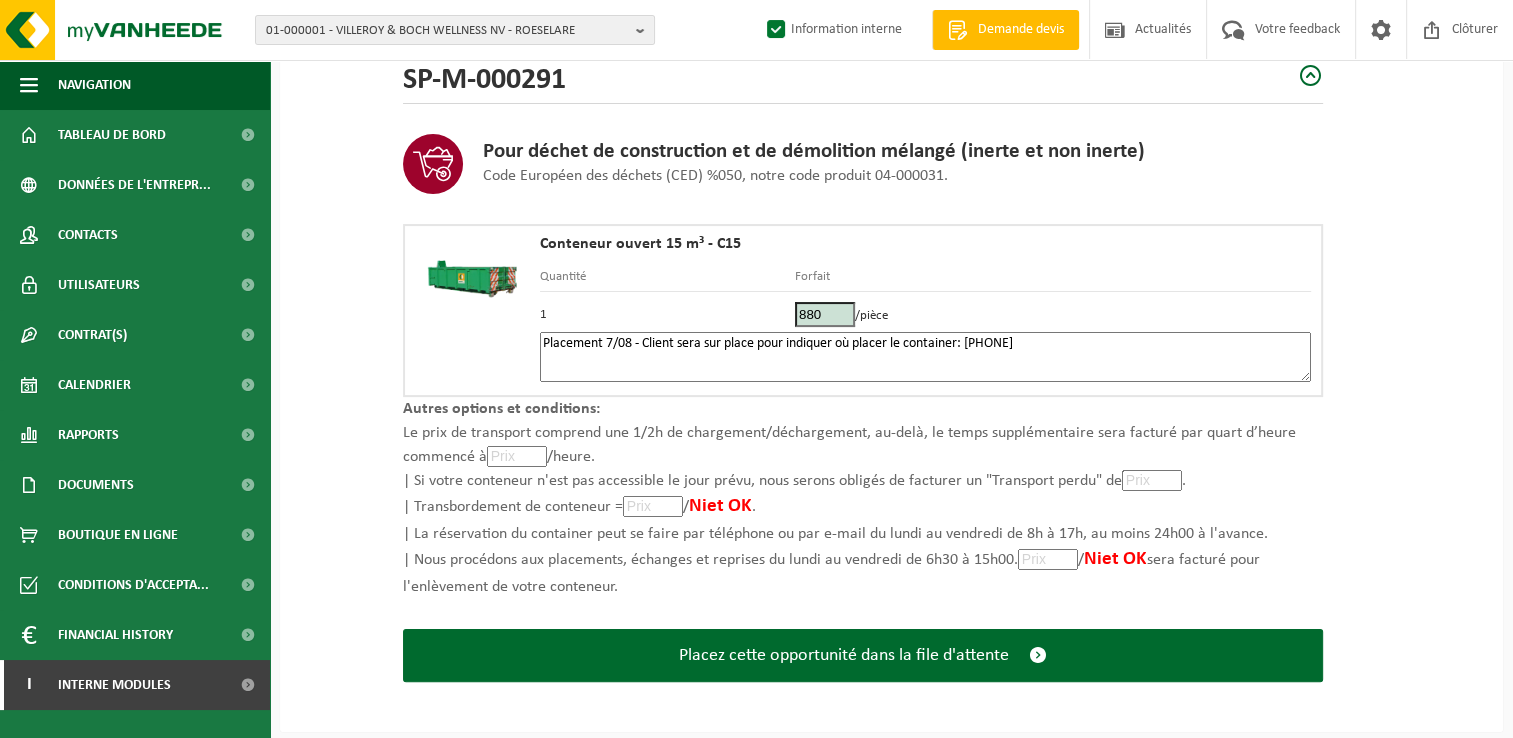 drag, startPoint x: 642, startPoint y: 338, endPoint x: 984, endPoint y: 386, distance: 345.352 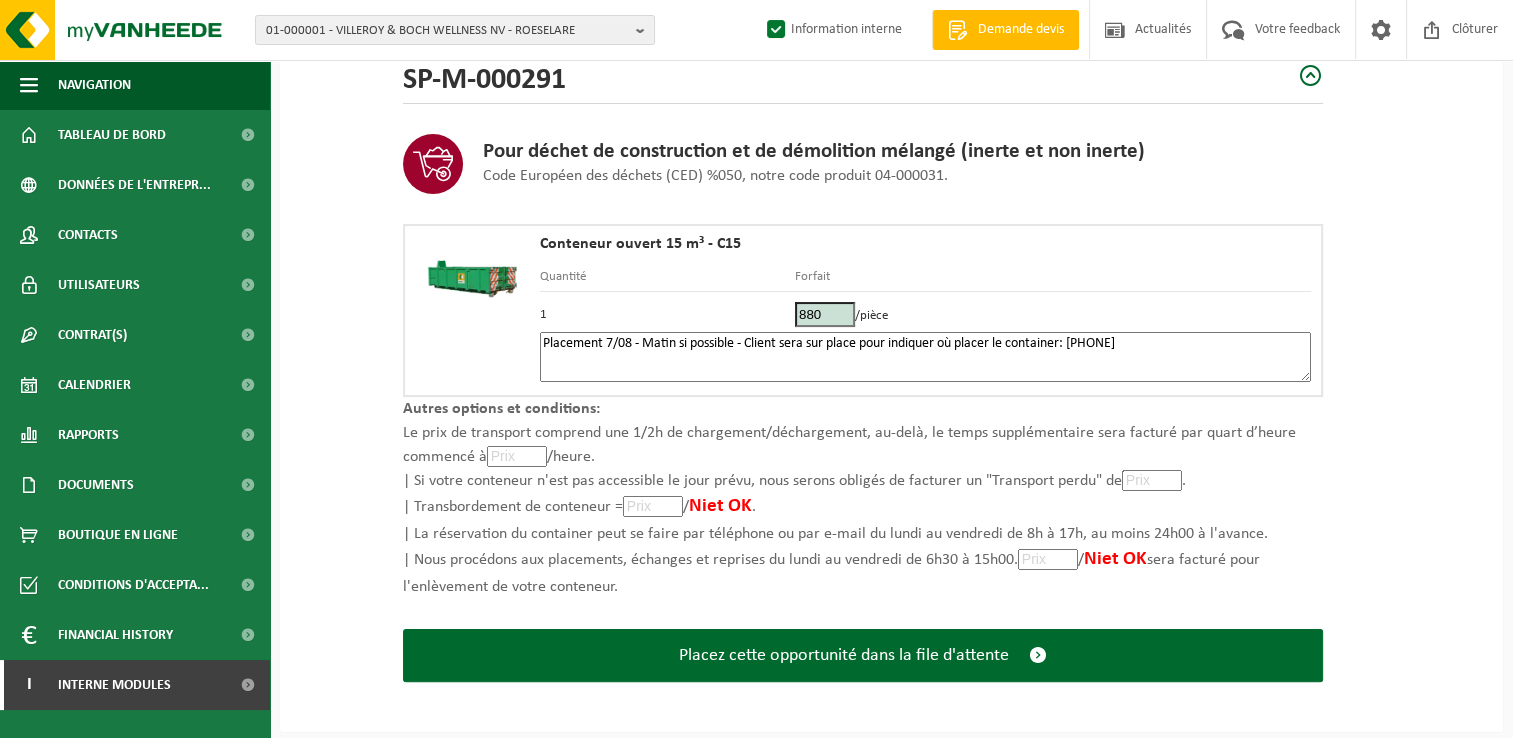click on "Placement 7/08 - Matin si possible - Client sera sur place pour indiquer où placer le container: [PHONE]" at bounding box center [925, 357] 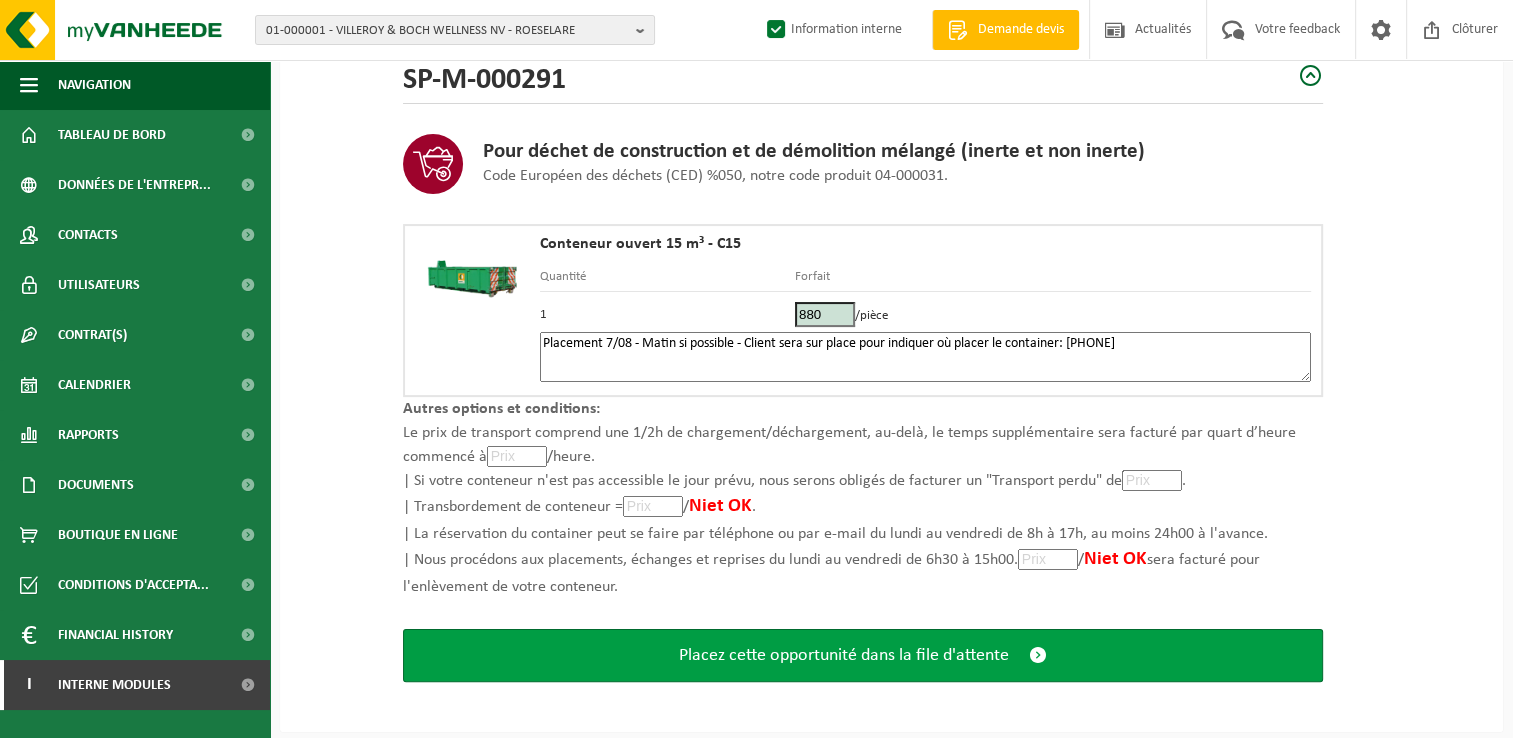 type on "Placement 7/08 - Matin si possible - Client sera sur place pour indiquer où placer le container: [PHONE]" 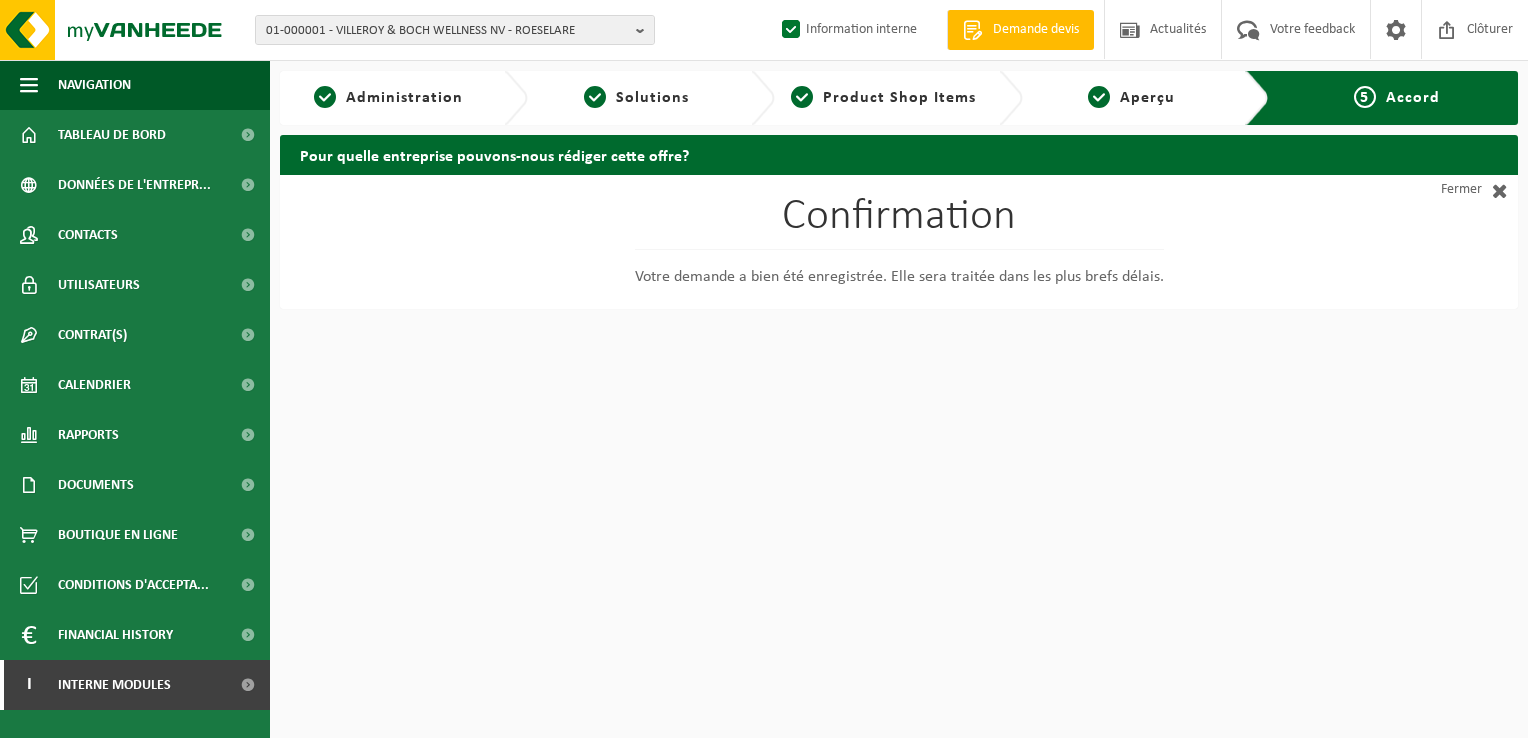 scroll, scrollTop: 0, scrollLeft: 0, axis: both 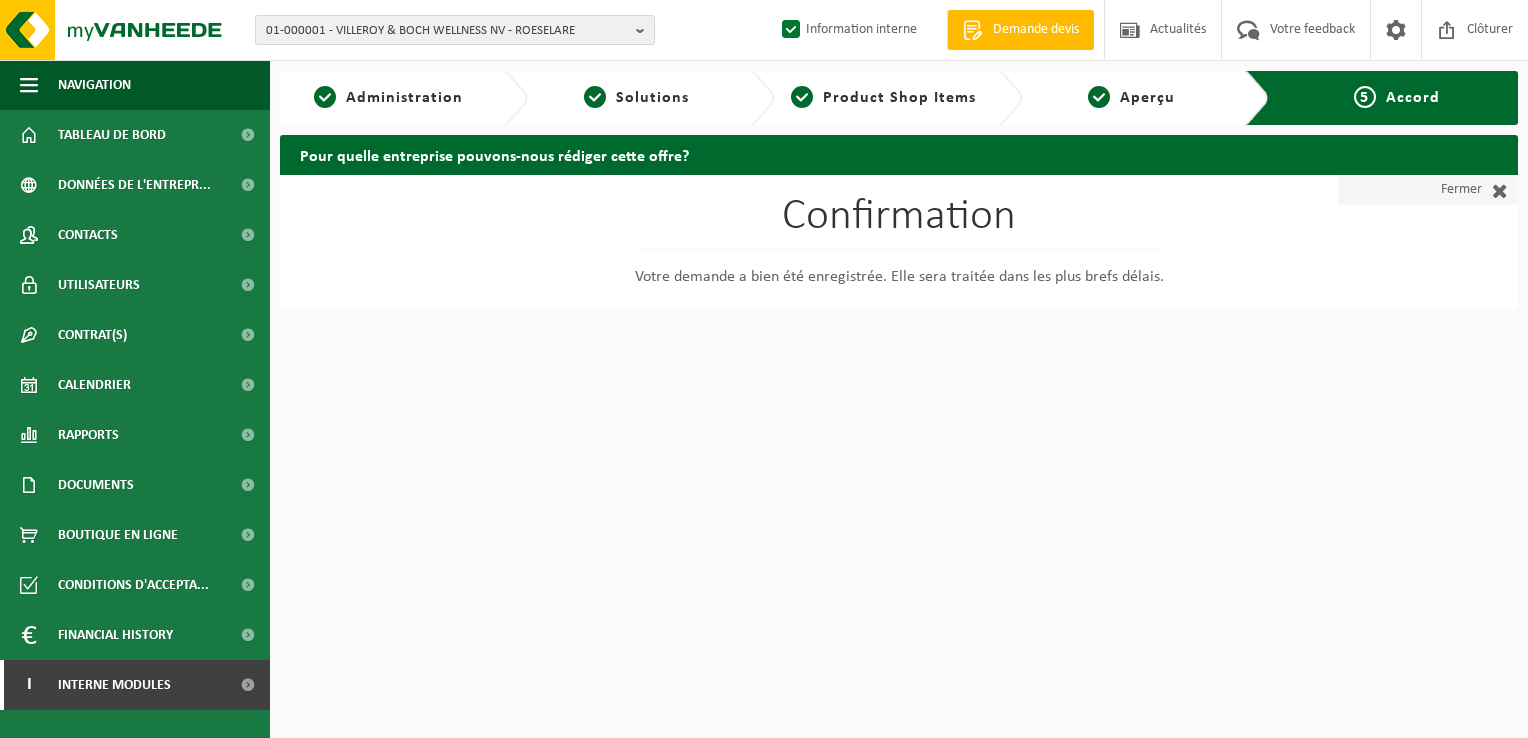 click on "Fermer" at bounding box center (1428, 190) 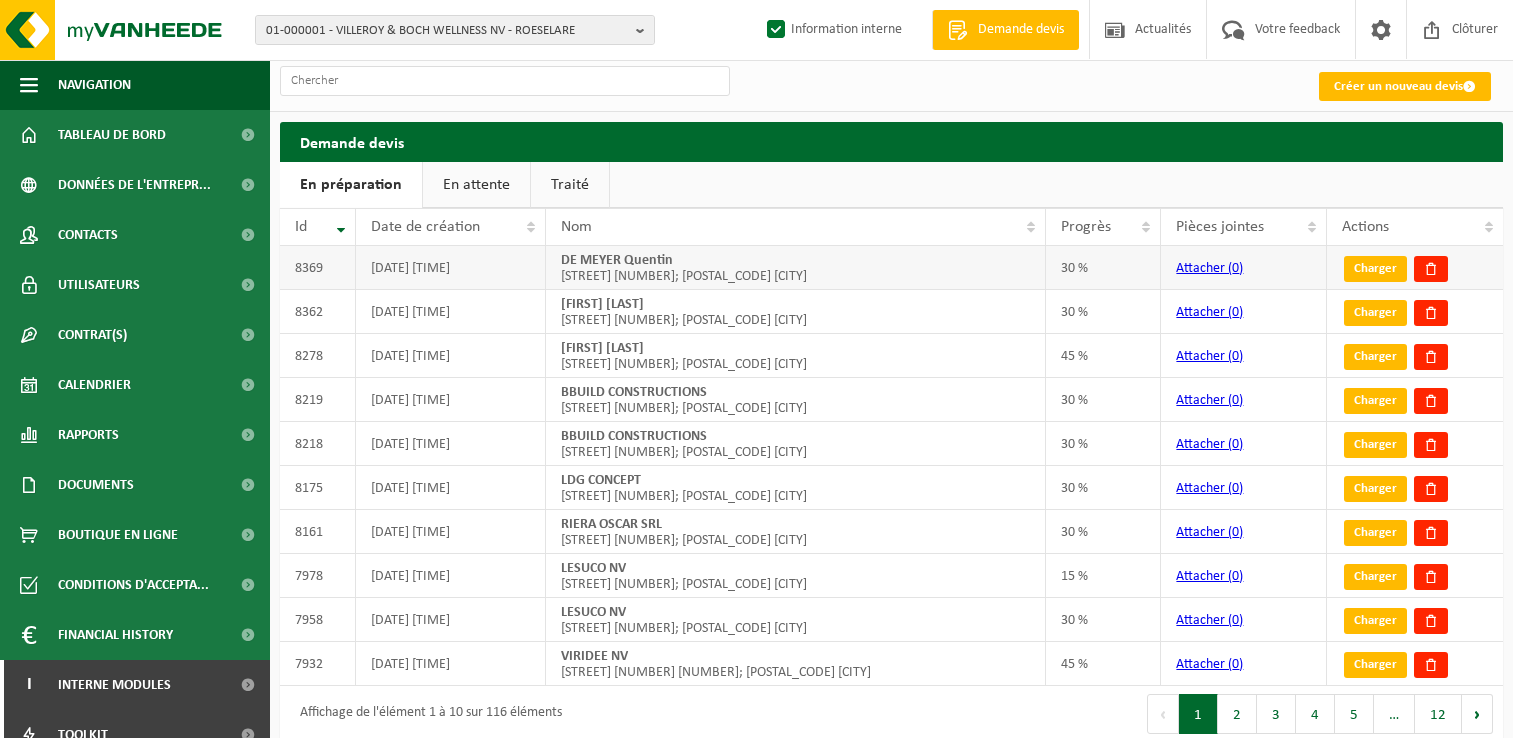 scroll, scrollTop: 0, scrollLeft: 0, axis: both 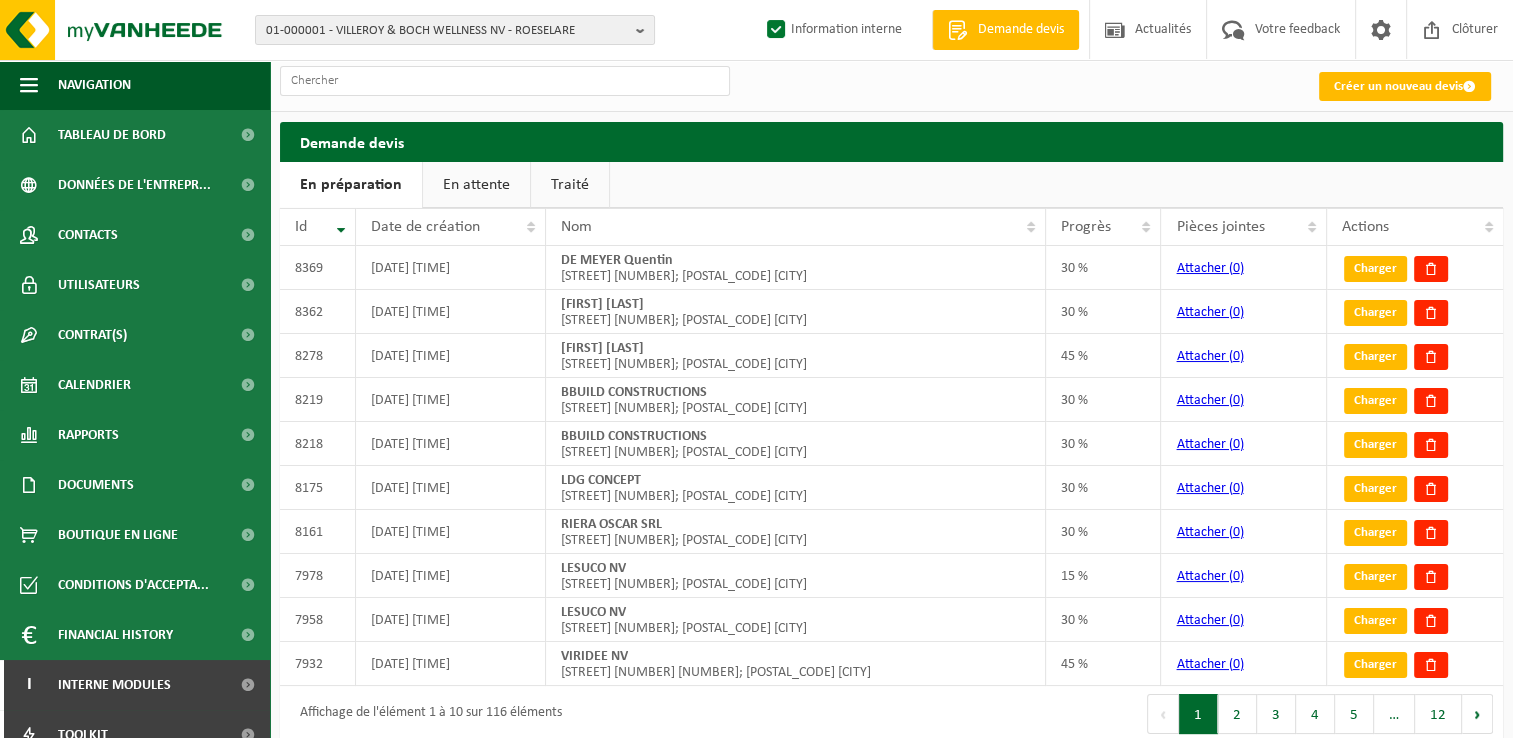 click on "En attente" at bounding box center [476, 185] 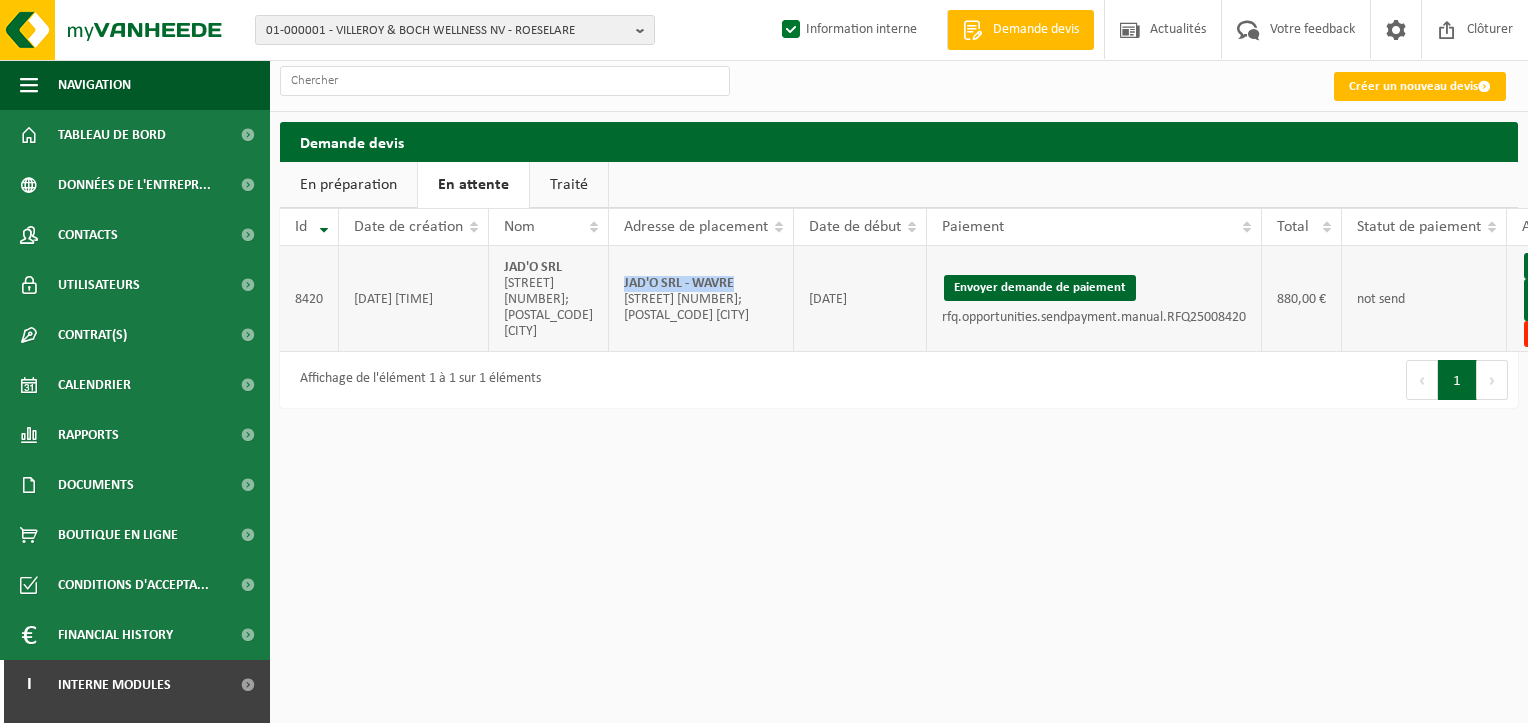 drag, startPoint x: 735, startPoint y: 282, endPoint x: 592, endPoint y: 286, distance: 143.05594 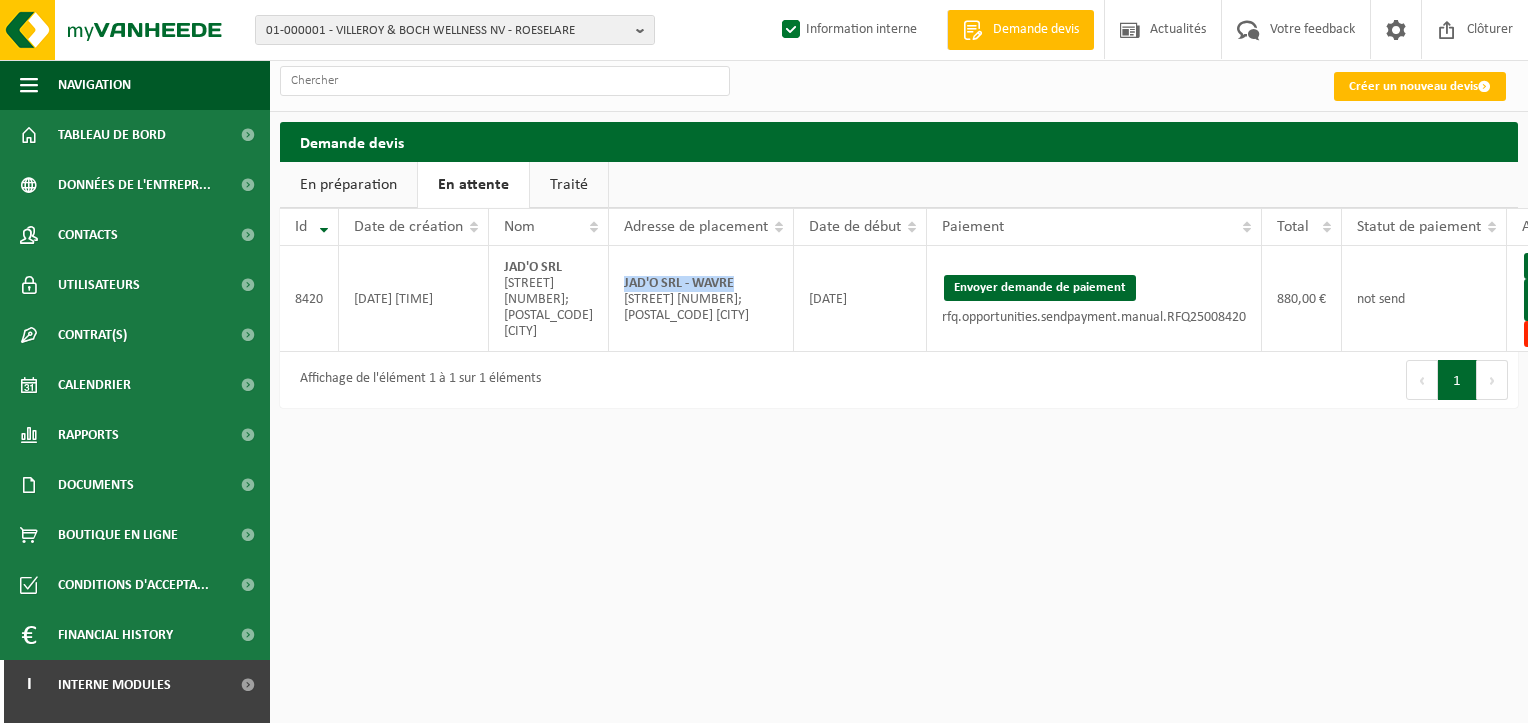 drag, startPoint x: 1072, startPoint y: 300, endPoint x: 877, endPoint y: 118, distance: 266.7377 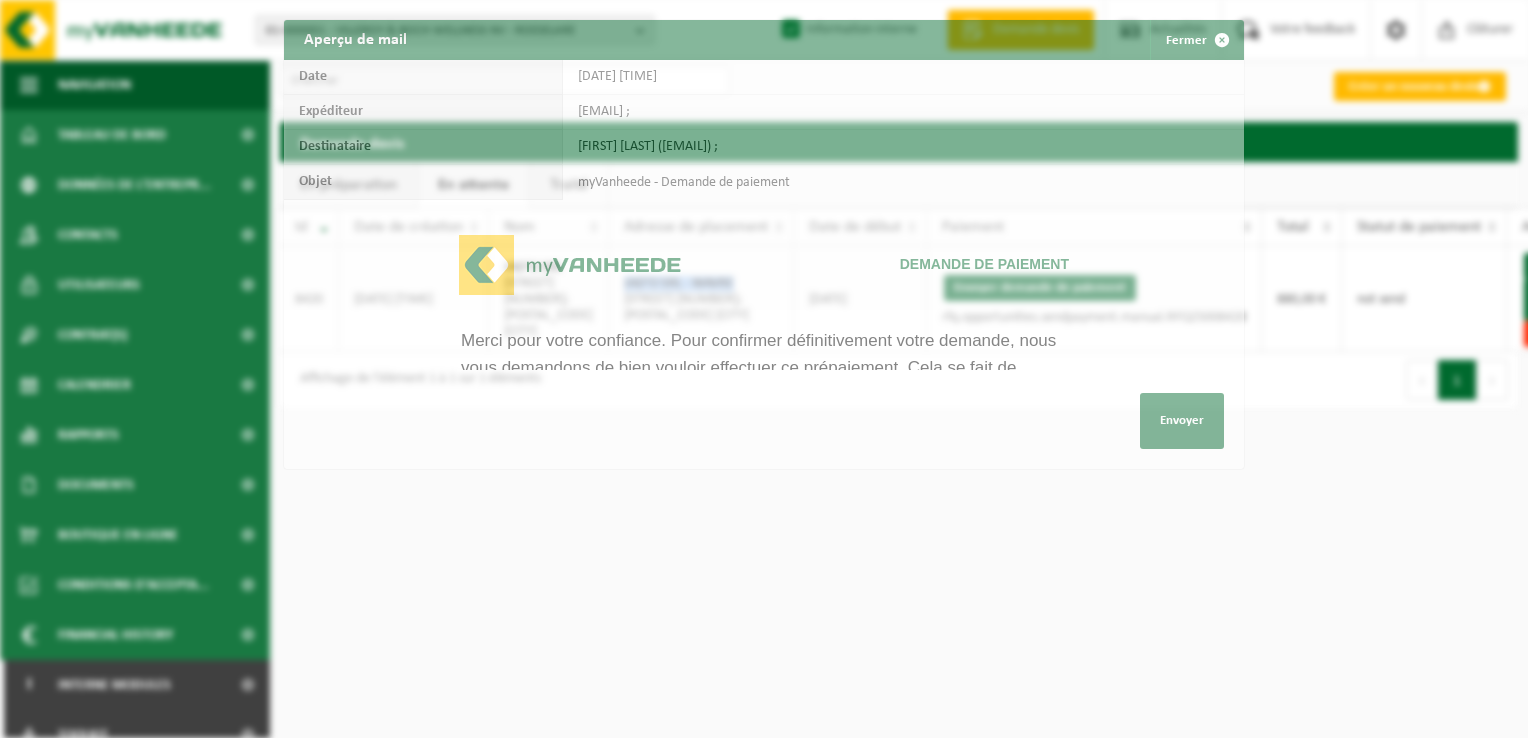 scroll, scrollTop: 0, scrollLeft: 0, axis: both 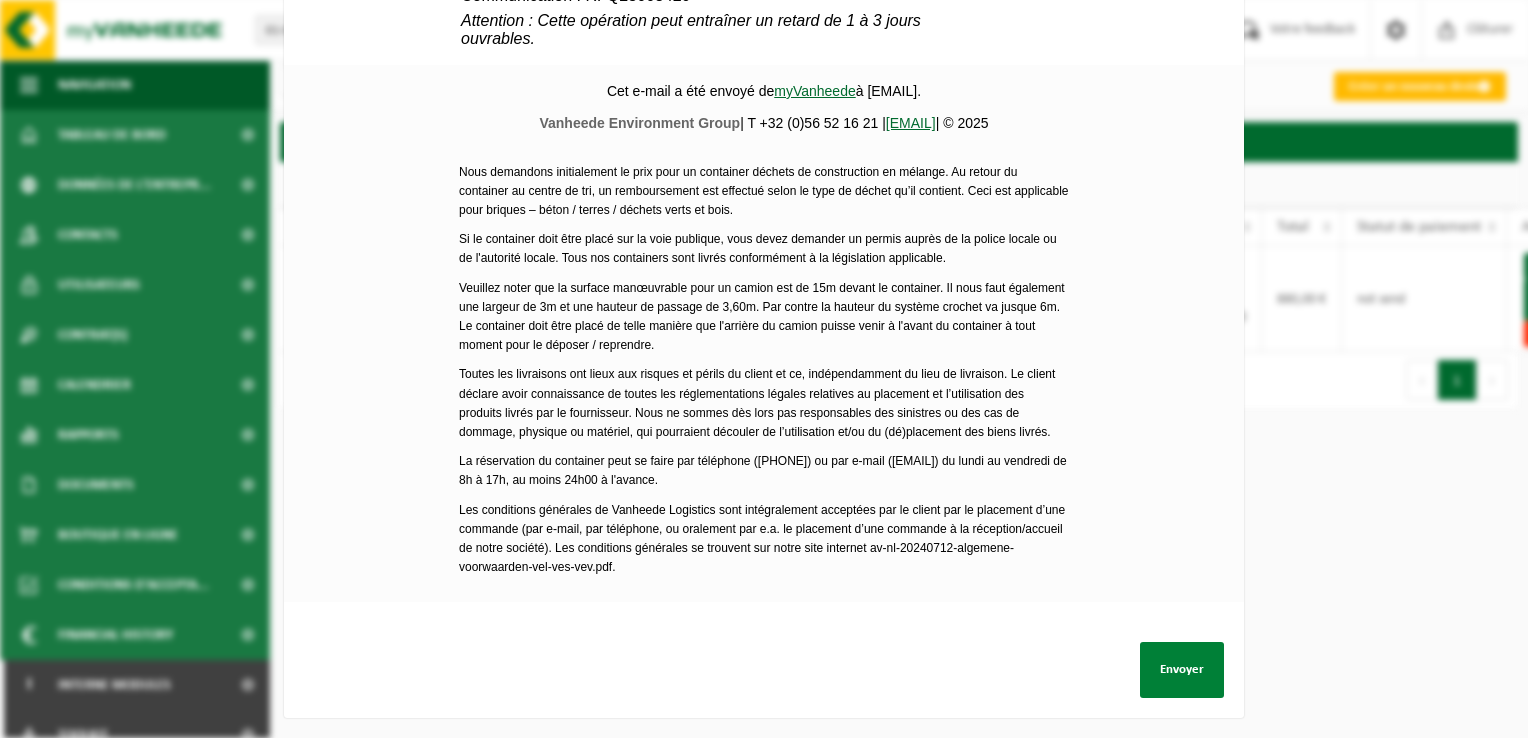 click on "Envoyer" at bounding box center [1182, 670] 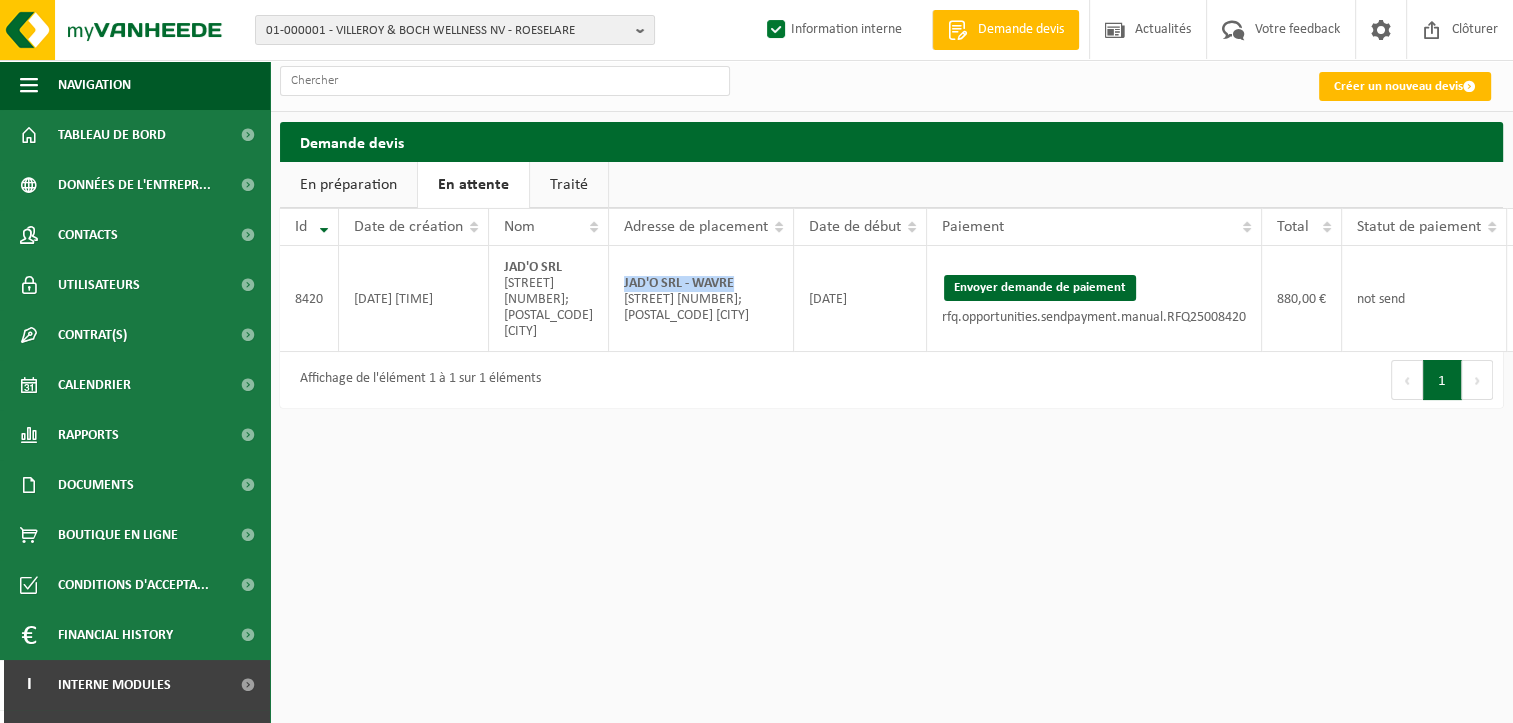 scroll, scrollTop: 0, scrollLeft: 74, axis: horizontal 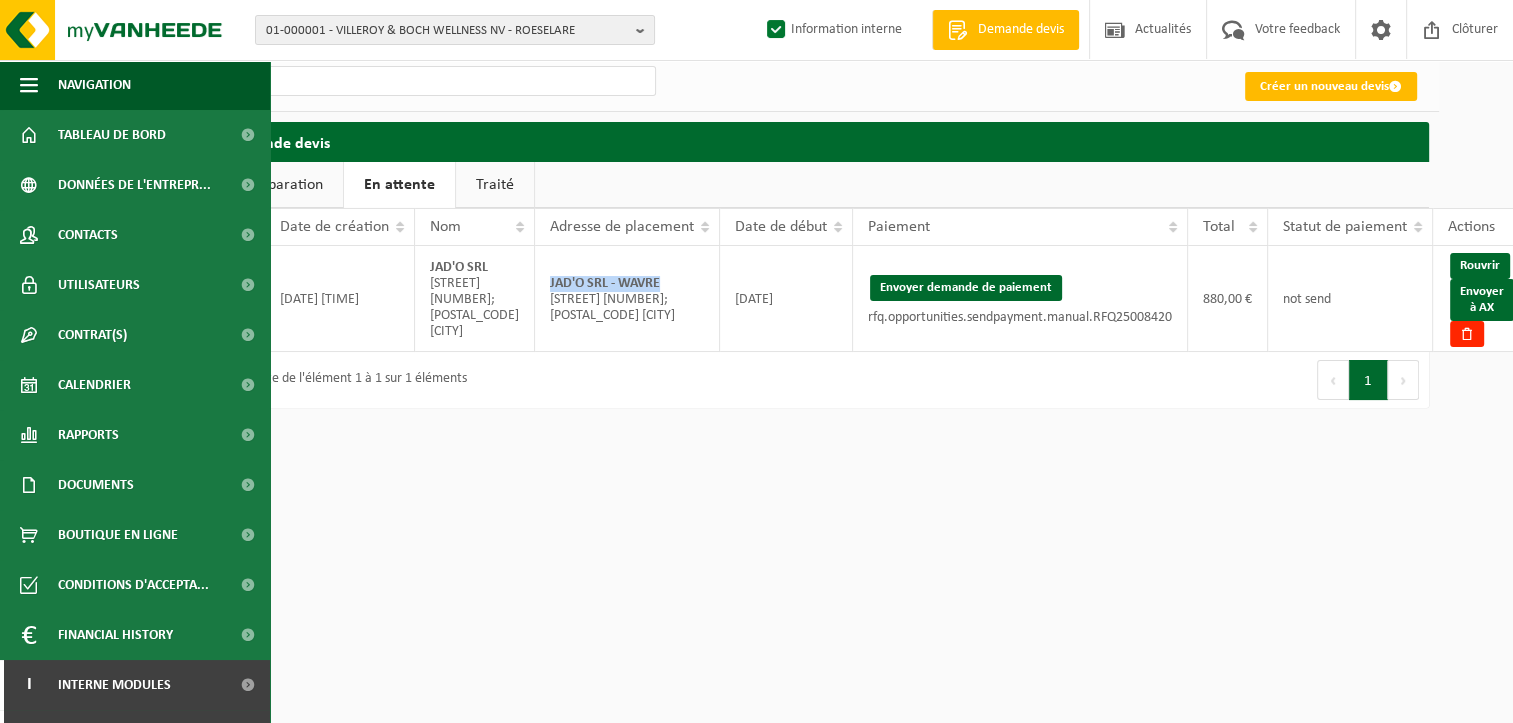 drag, startPoint x: 1472, startPoint y: 302, endPoint x: 868, endPoint y: 79, distance: 643.8517 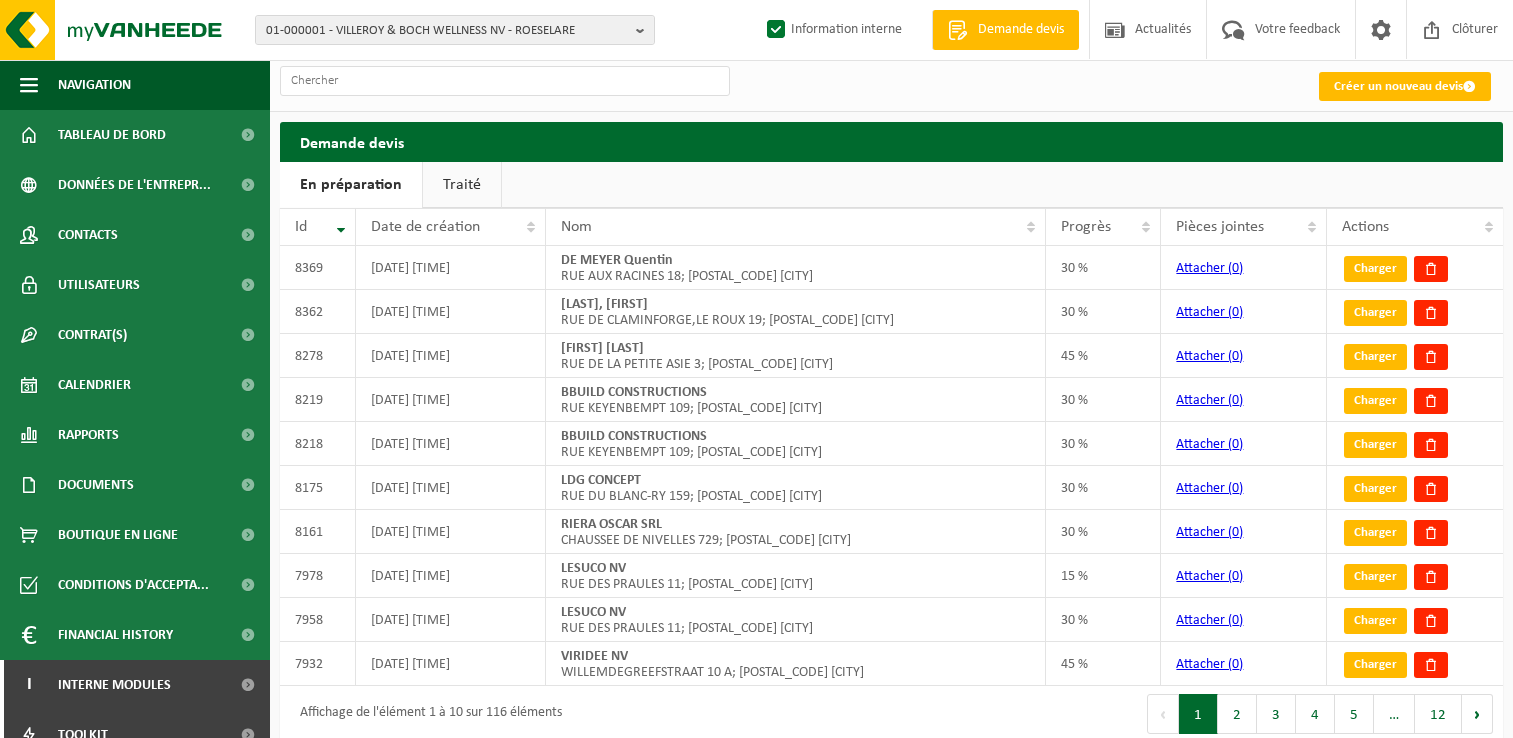 scroll, scrollTop: 0, scrollLeft: 0, axis: both 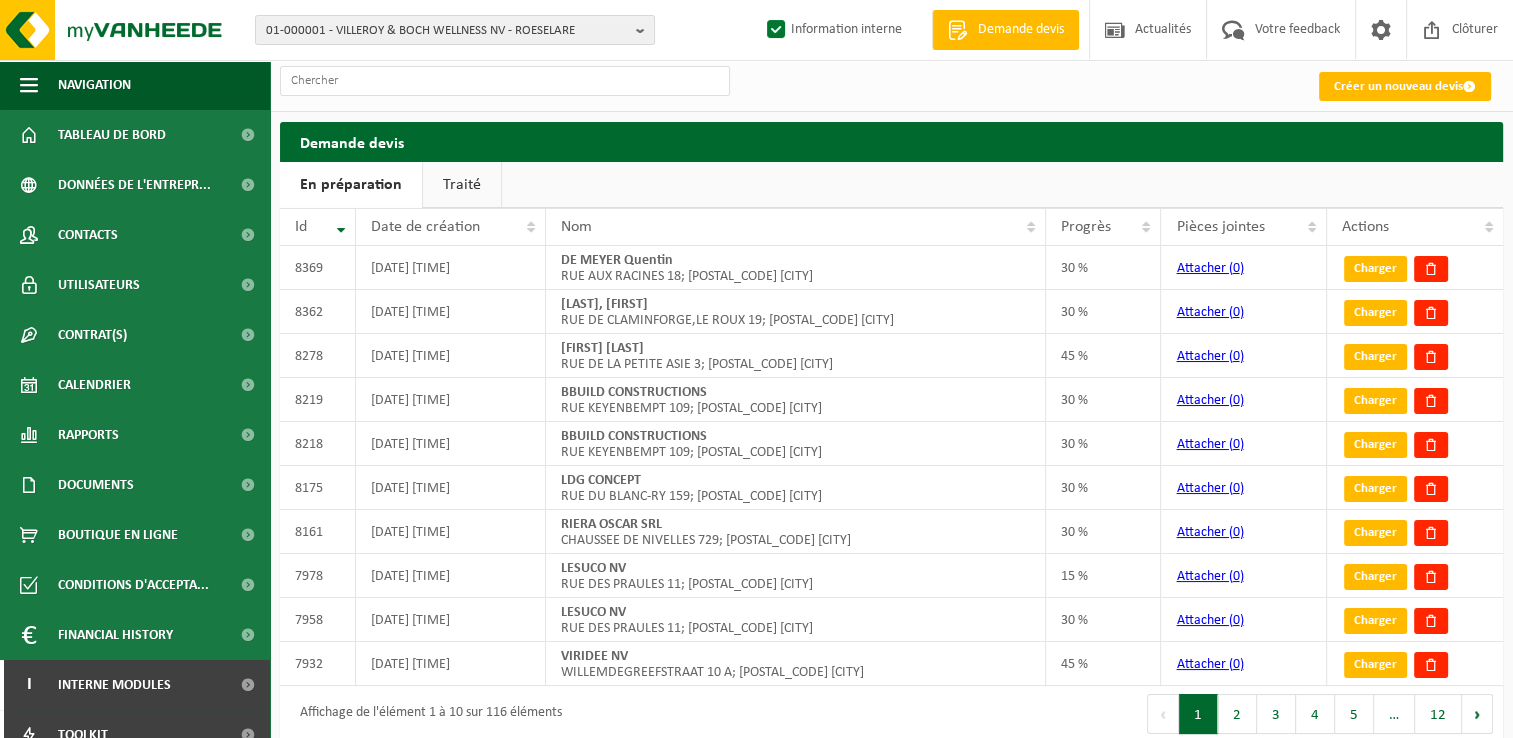 click on "Traité" at bounding box center (462, 185) 